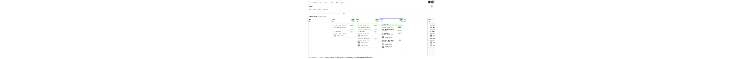 scroll, scrollTop: 0, scrollLeft: 0, axis: both 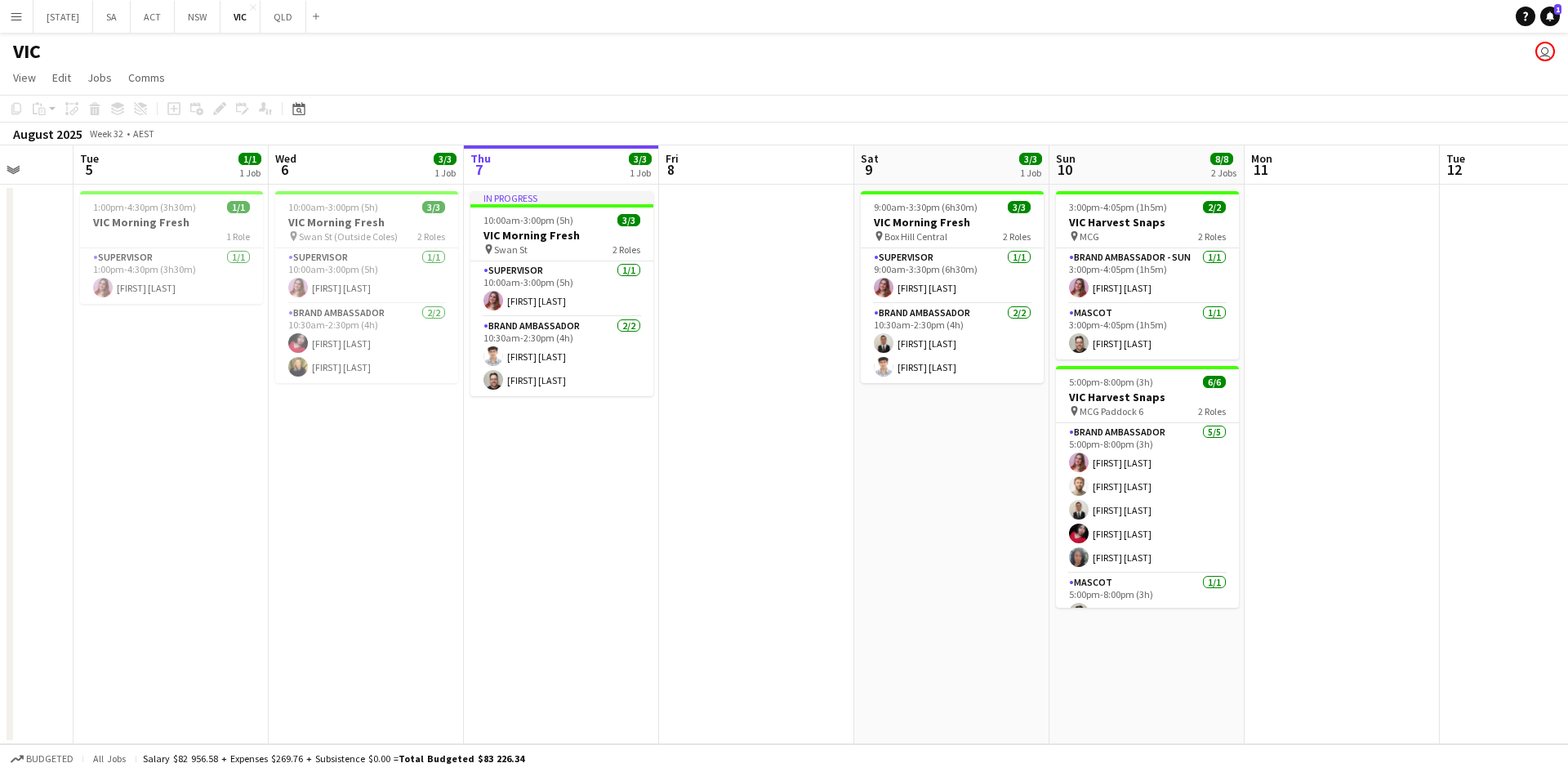 drag, startPoint x: 393, startPoint y: 403, endPoint x: 672, endPoint y: 404, distance: 279.00179 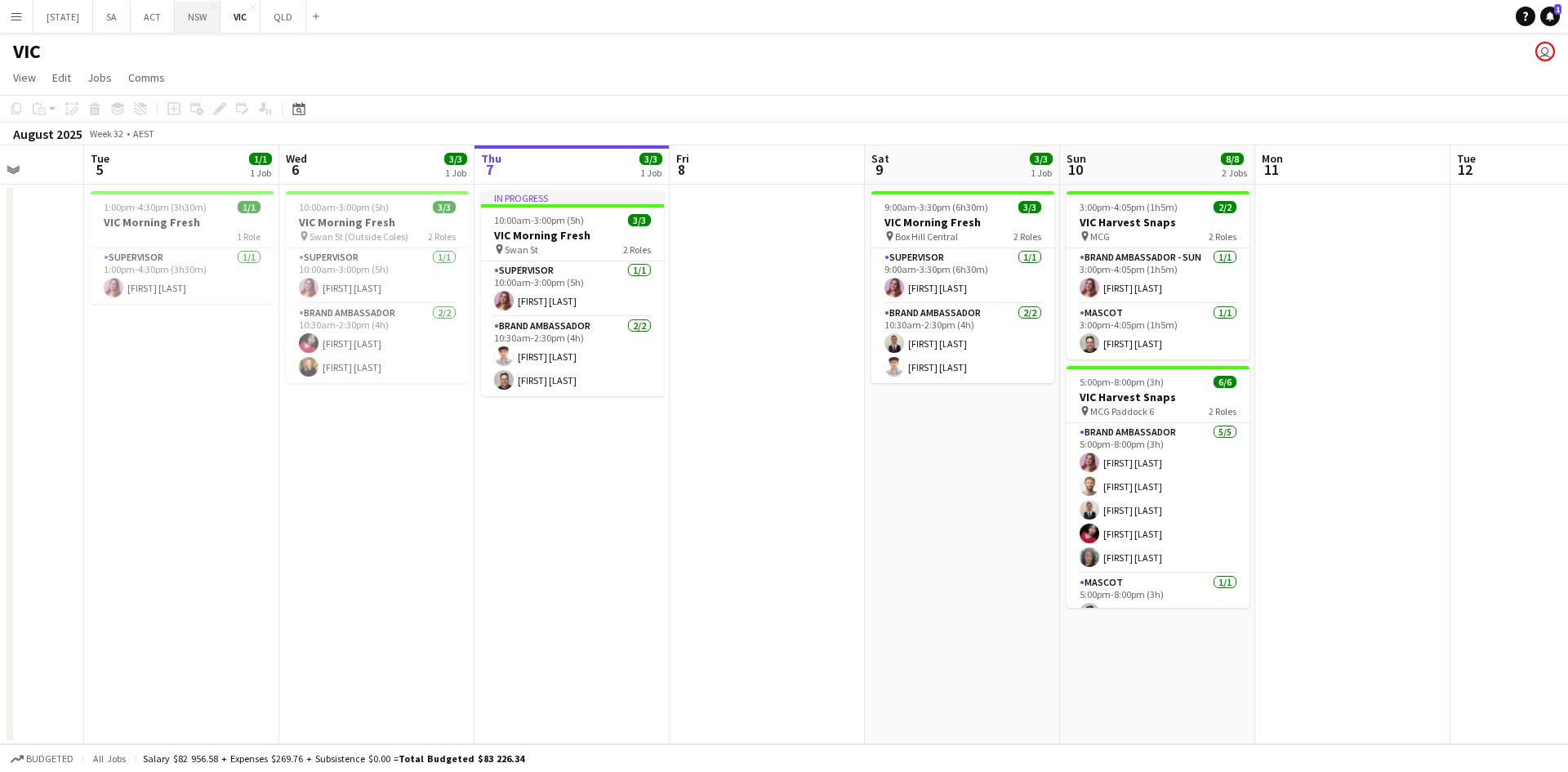 click on "NSW
Close" at bounding box center [198, 16] 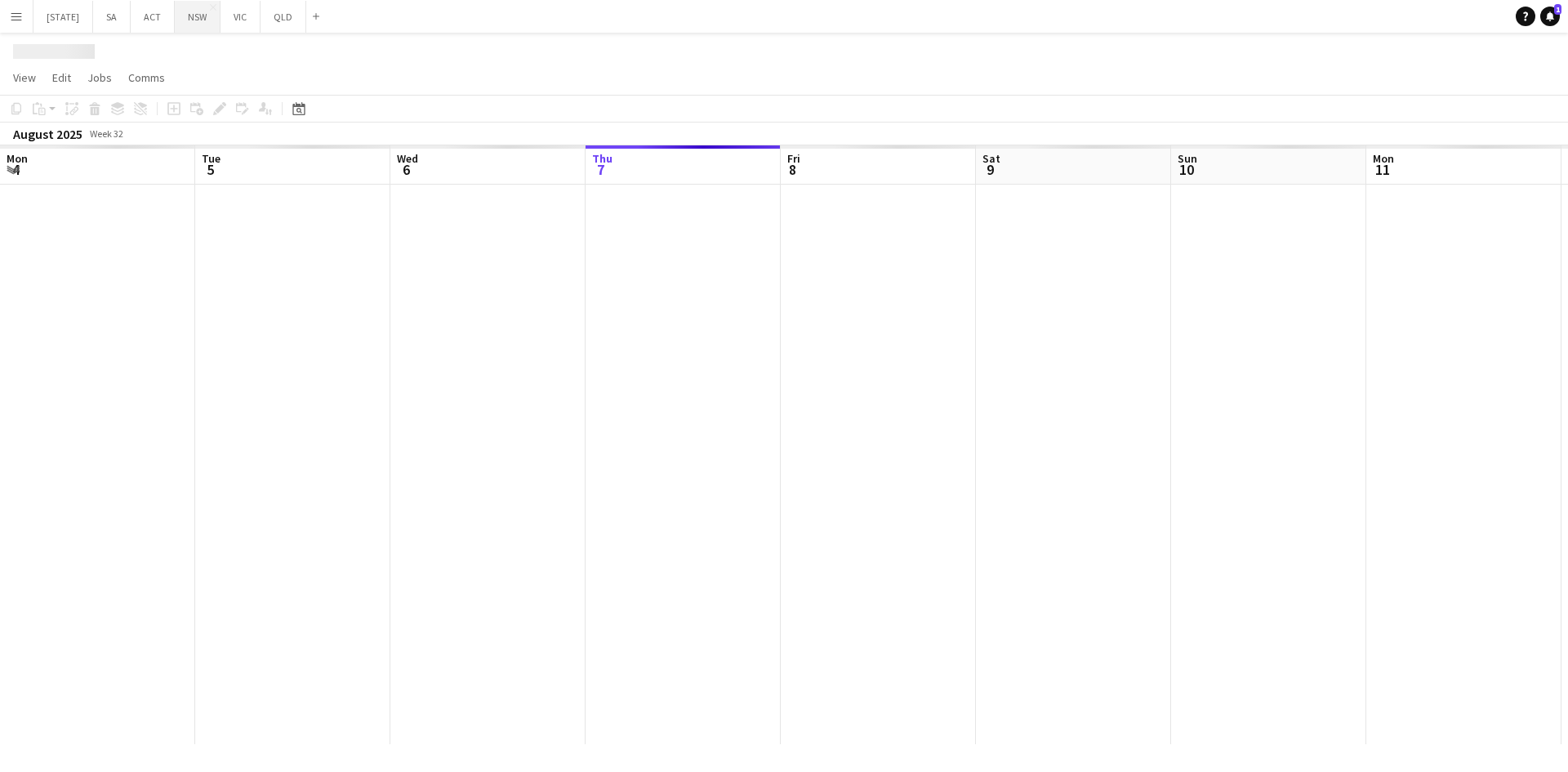 scroll, scrollTop: 0, scrollLeft: 390, axis: horizontal 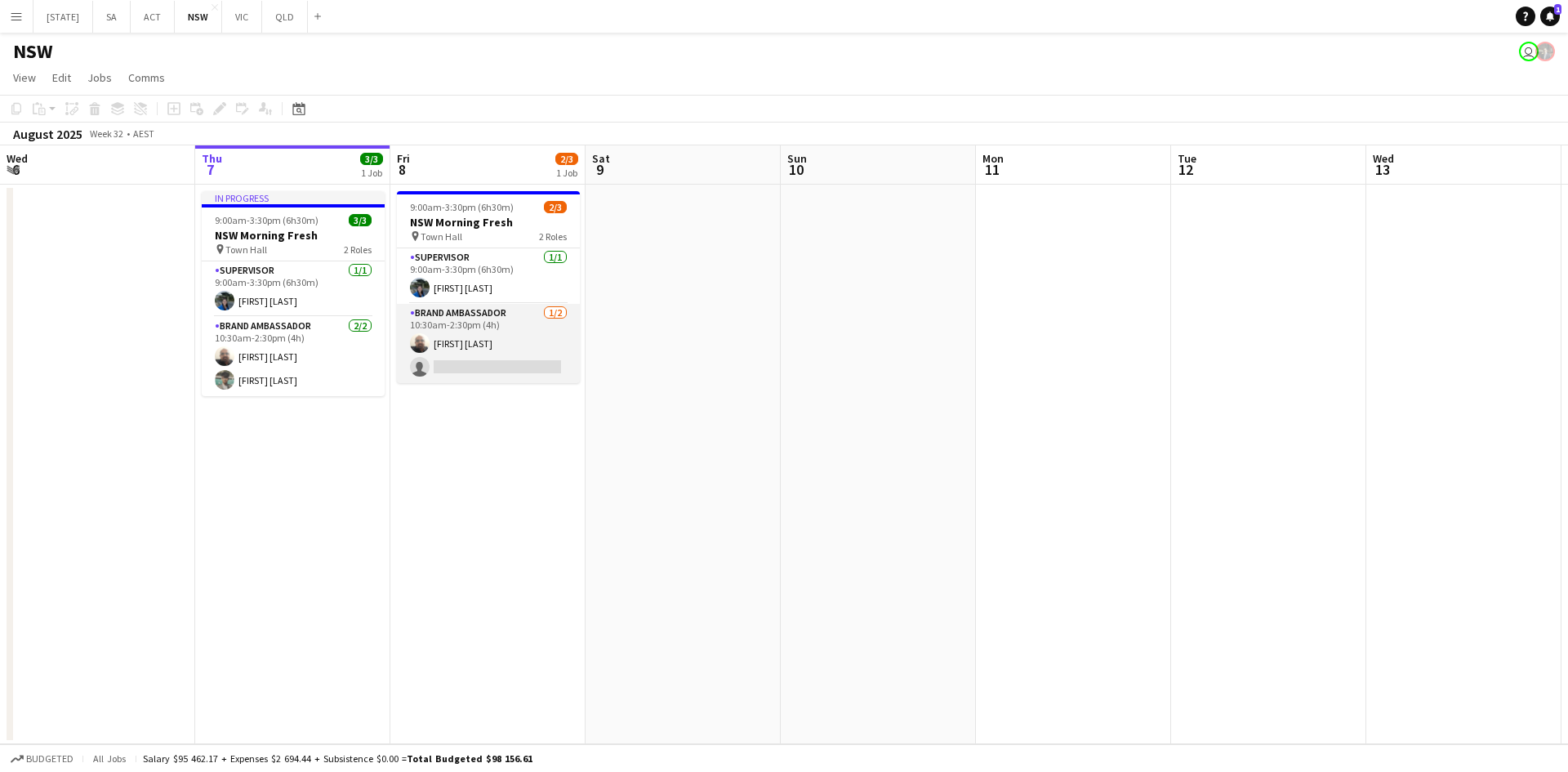 click on "Brand Ambassador   1/2   10:30am-2:30pm (4h)
Balaji Sankar
single-neutral-actions" at bounding box center [488, 343] 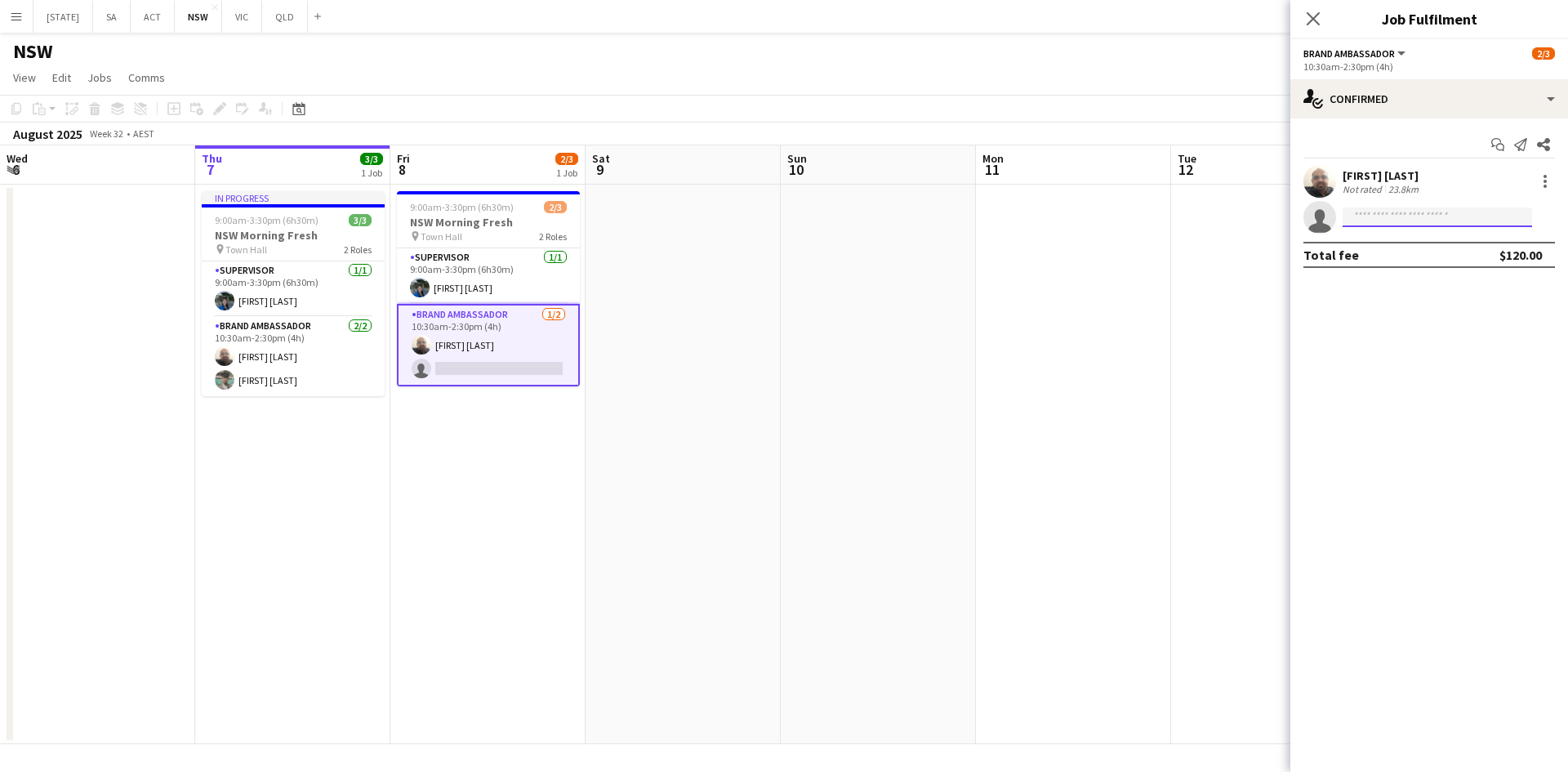 click 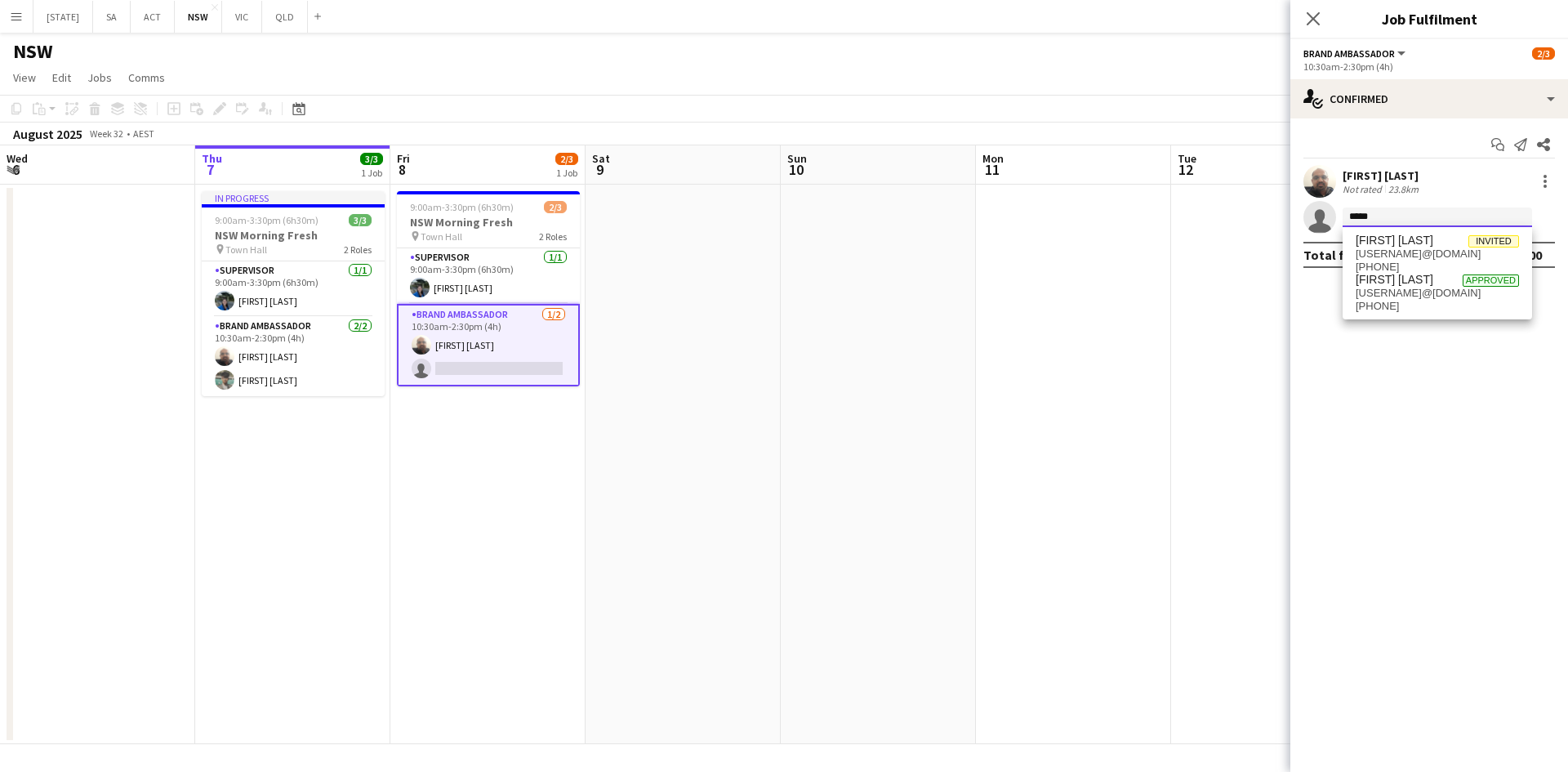 type on "*****" 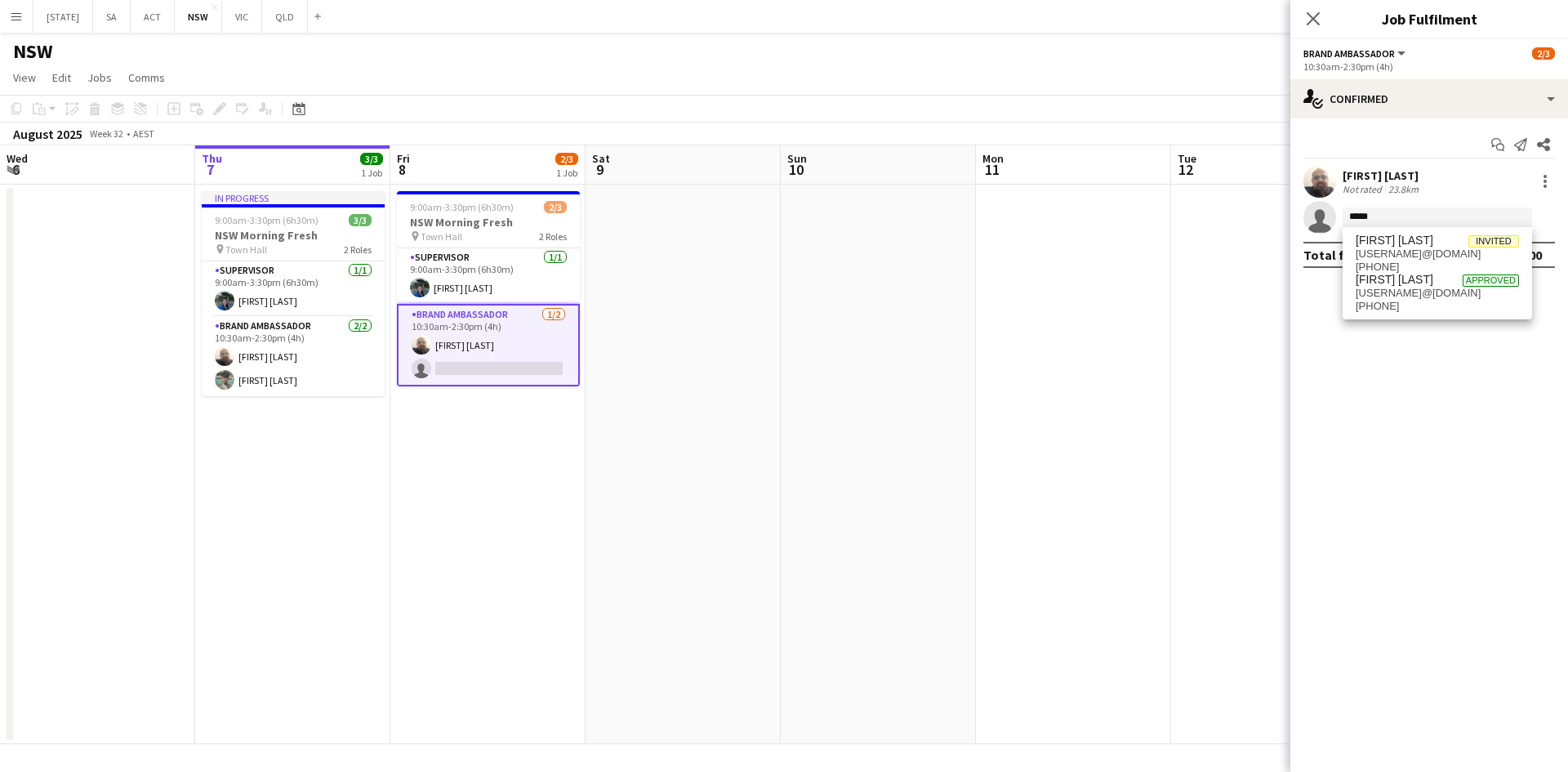 click on "[FIRST] [LAST]" at bounding box center [1394, 240] 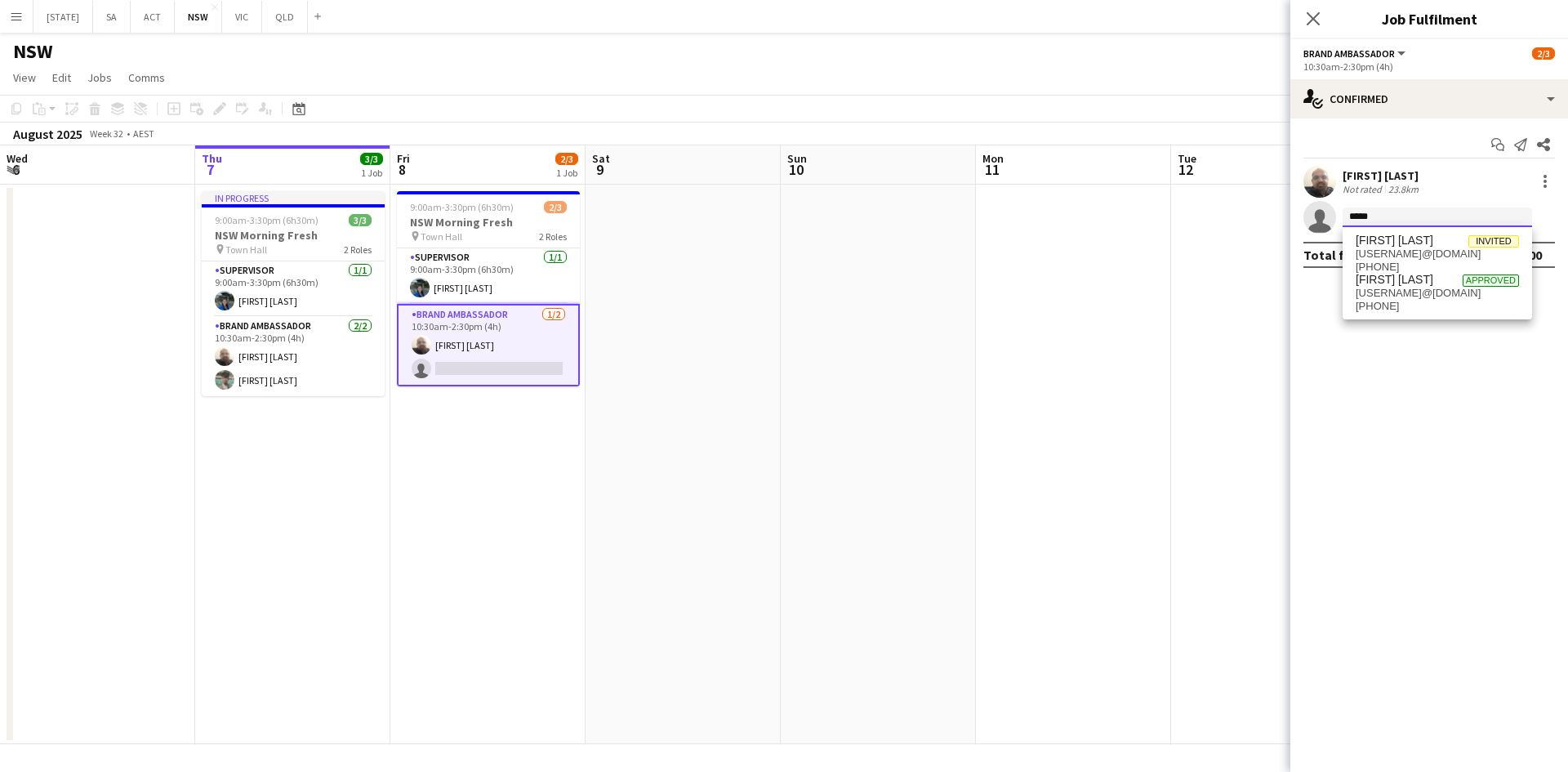 type 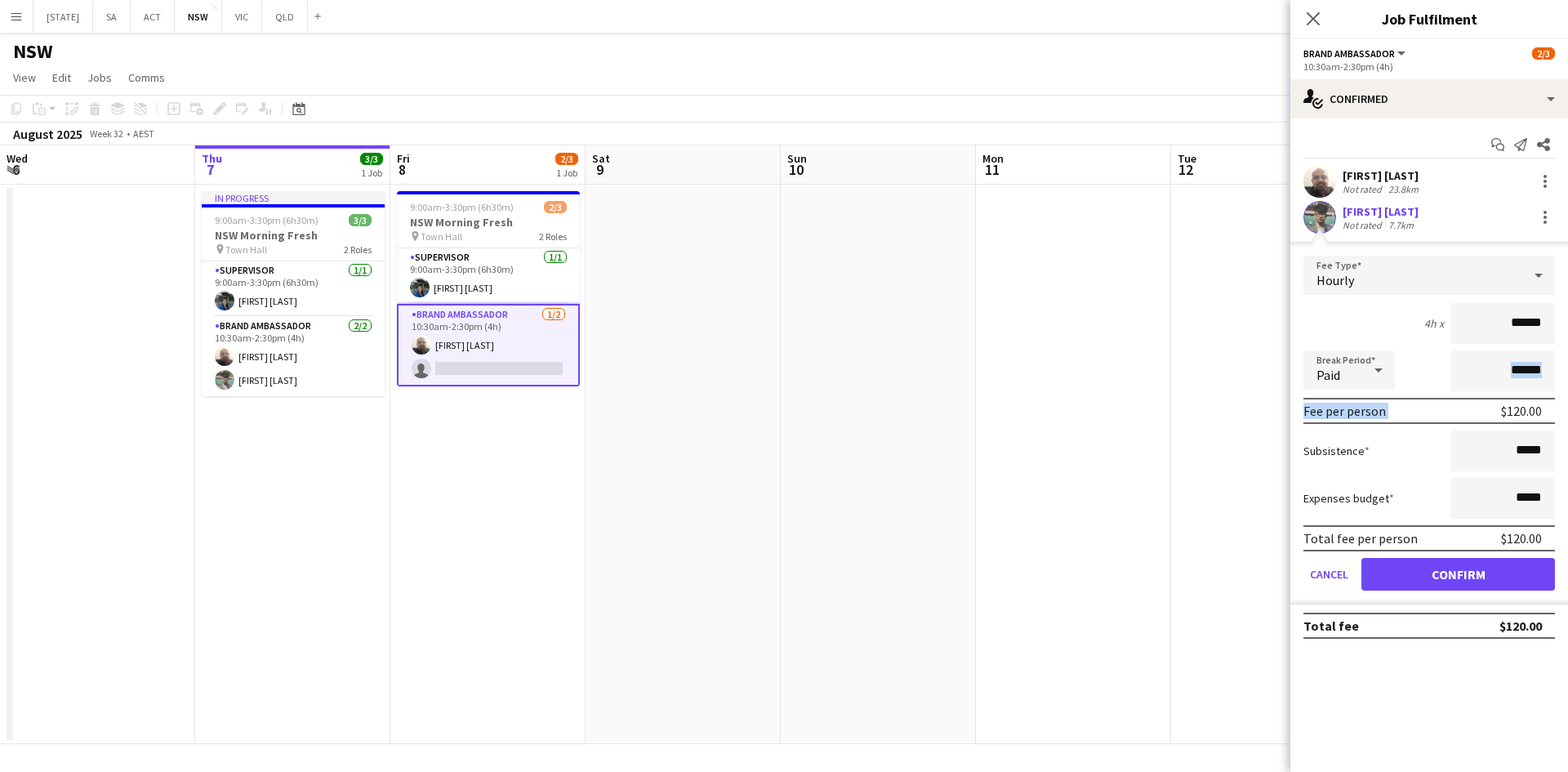 drag, startPoint x: 1450, startPoint y: 390, endPoint x: 1457, endPoint y: 409, distance: 20.248457 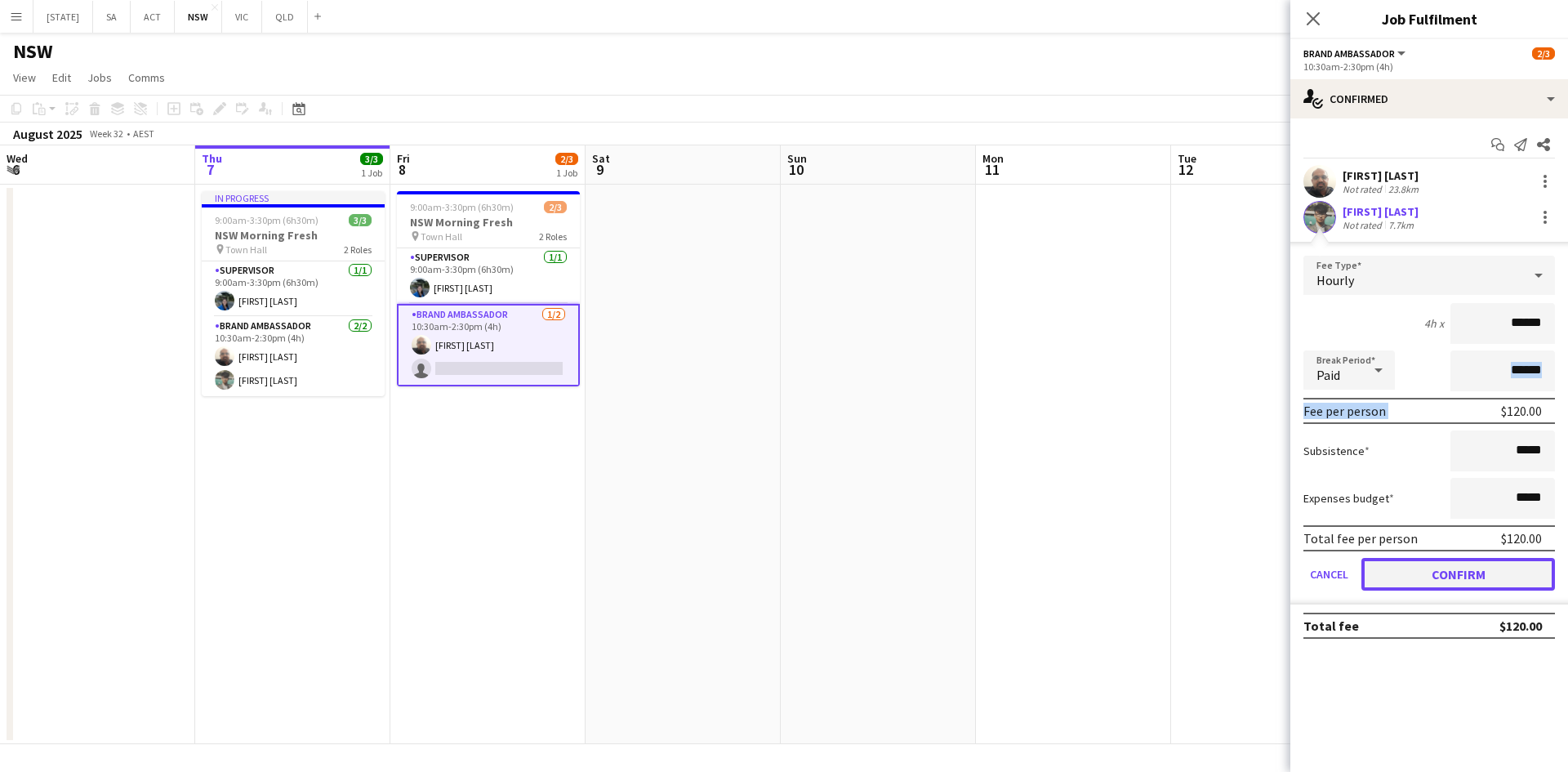 click on "Confirm" at bounding box center (1458, 574) 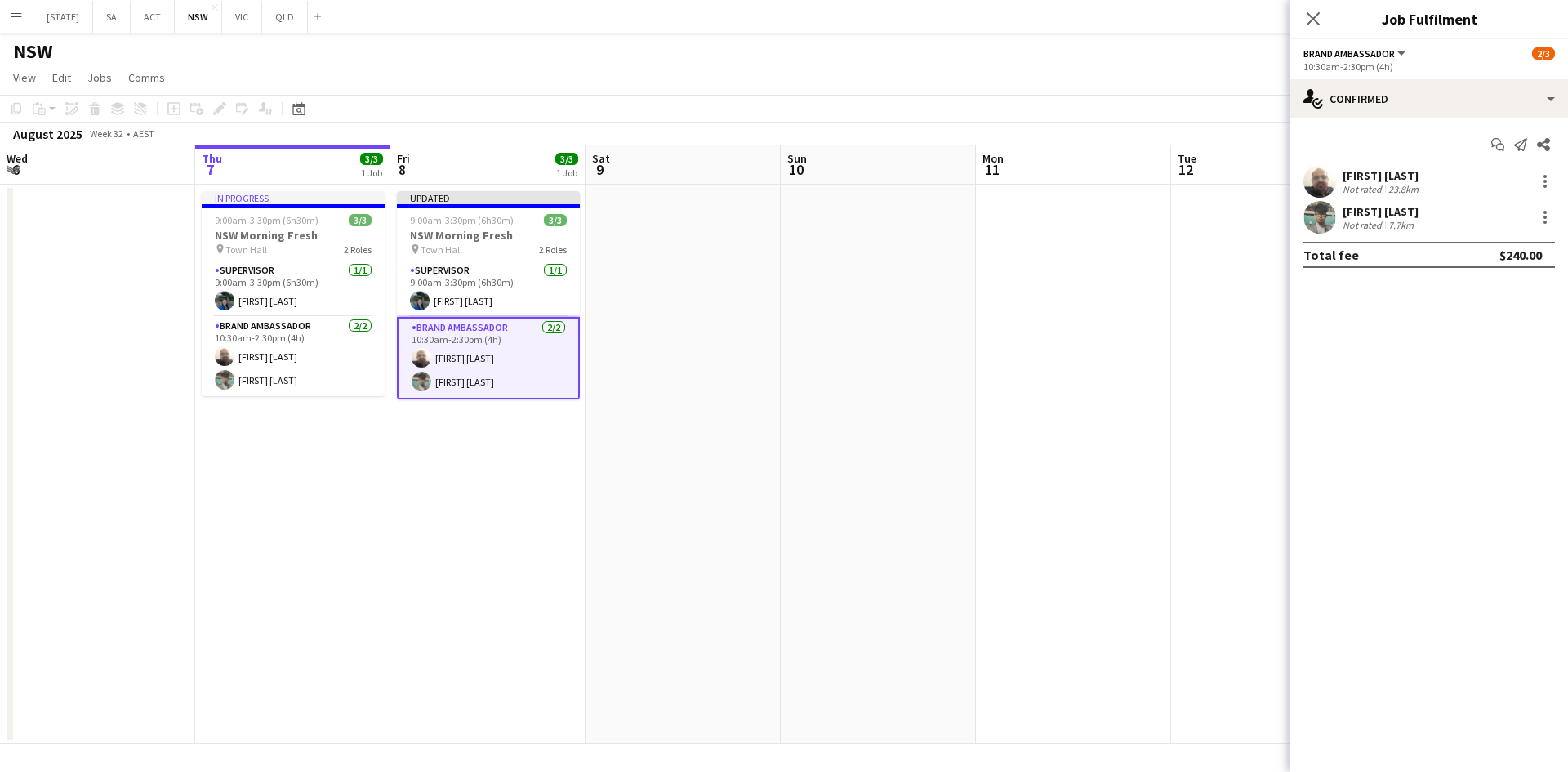 drag, startPoint x: 1007, startPoint y: 471, endPoint x: 1022, endPoint y: 447, distance: 28.301943 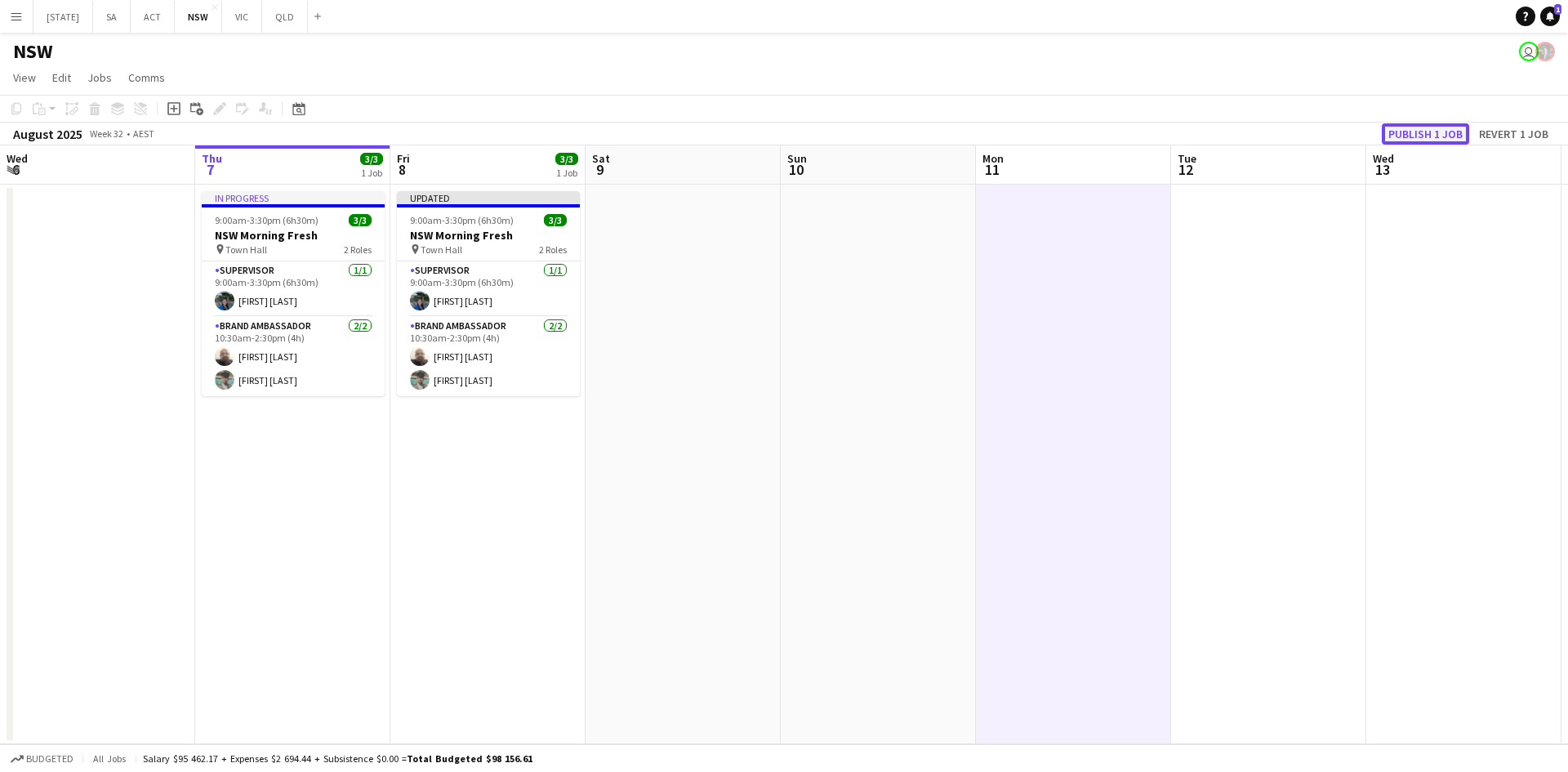click on "Publish 1 job" 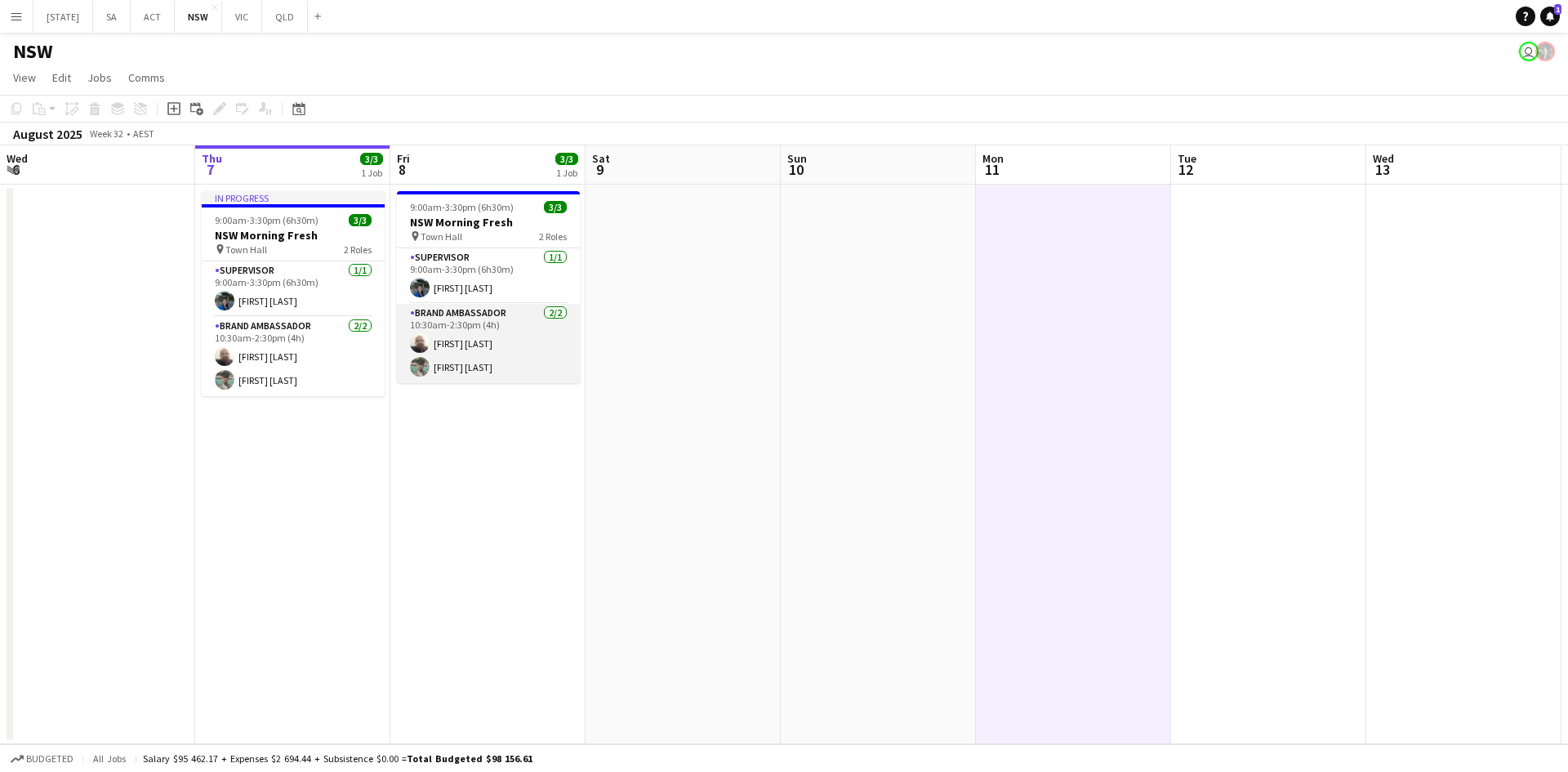 click on "[FIRST] [LAST] [FIRST] [LAST]" at bounding box center [488, 343] 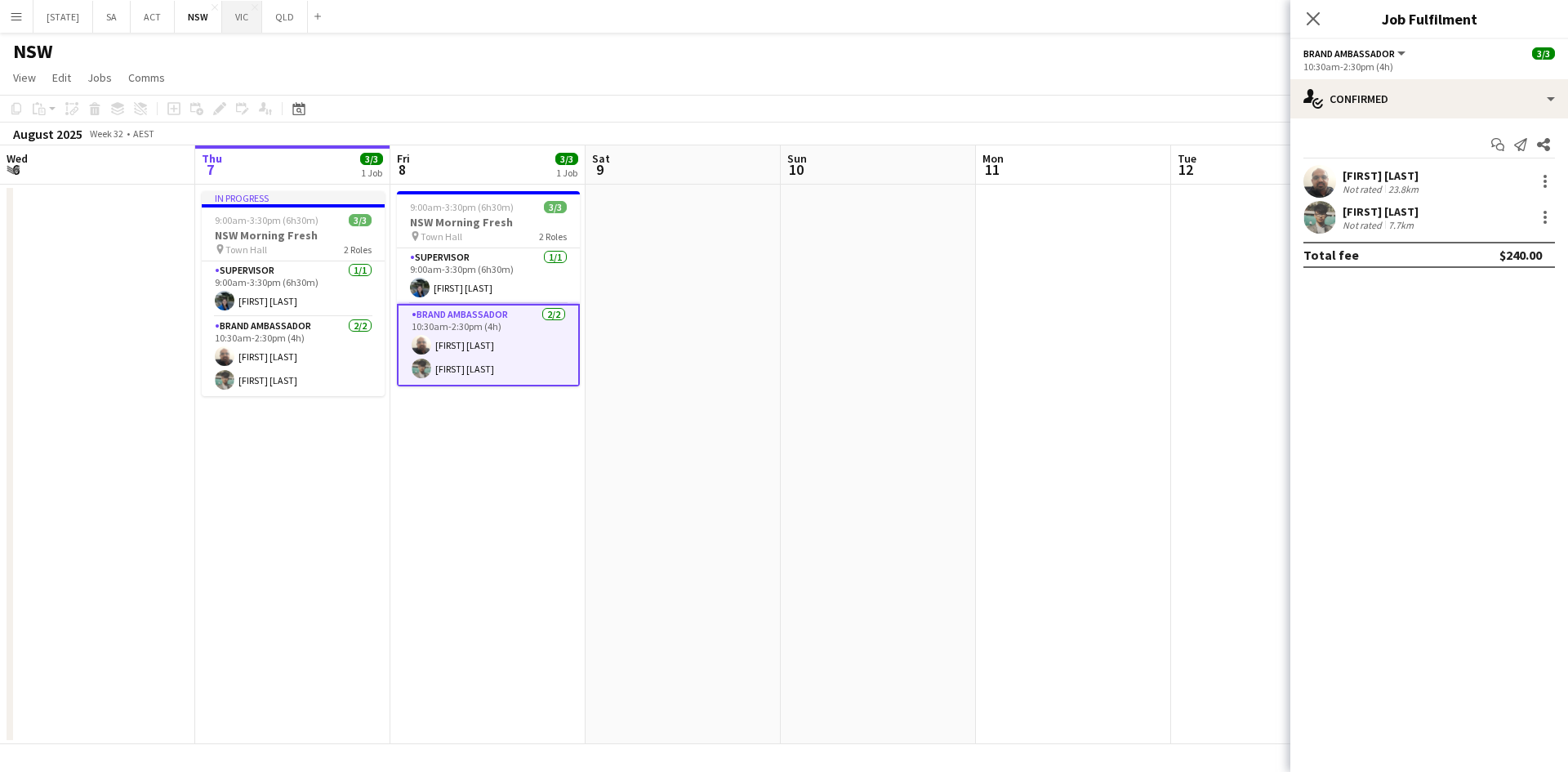 click on "VIC
Close" at bounding box center (242, 16) 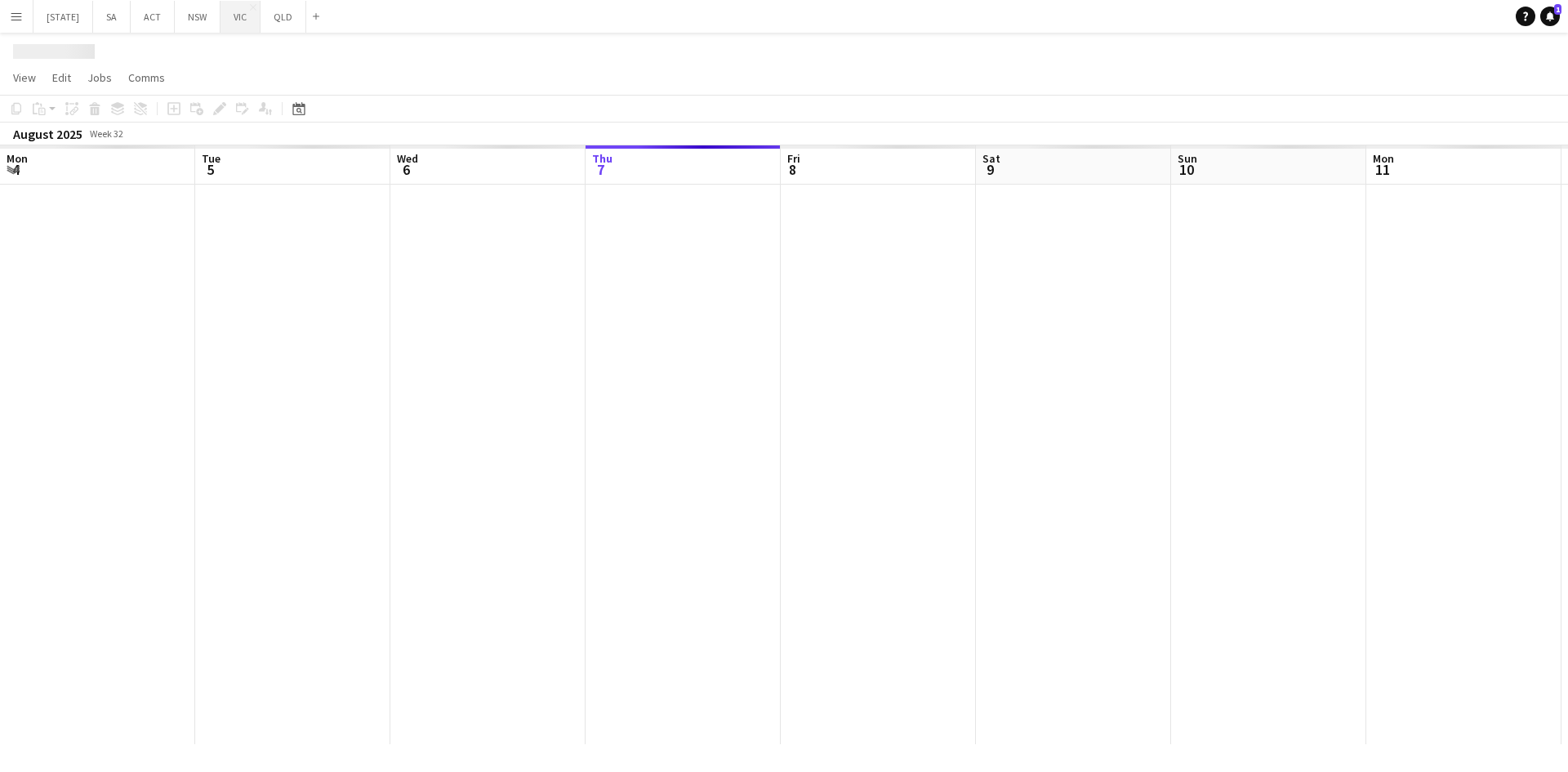 scroll, scrollTop: 0, scrollLeft: 390, axis: horizontal 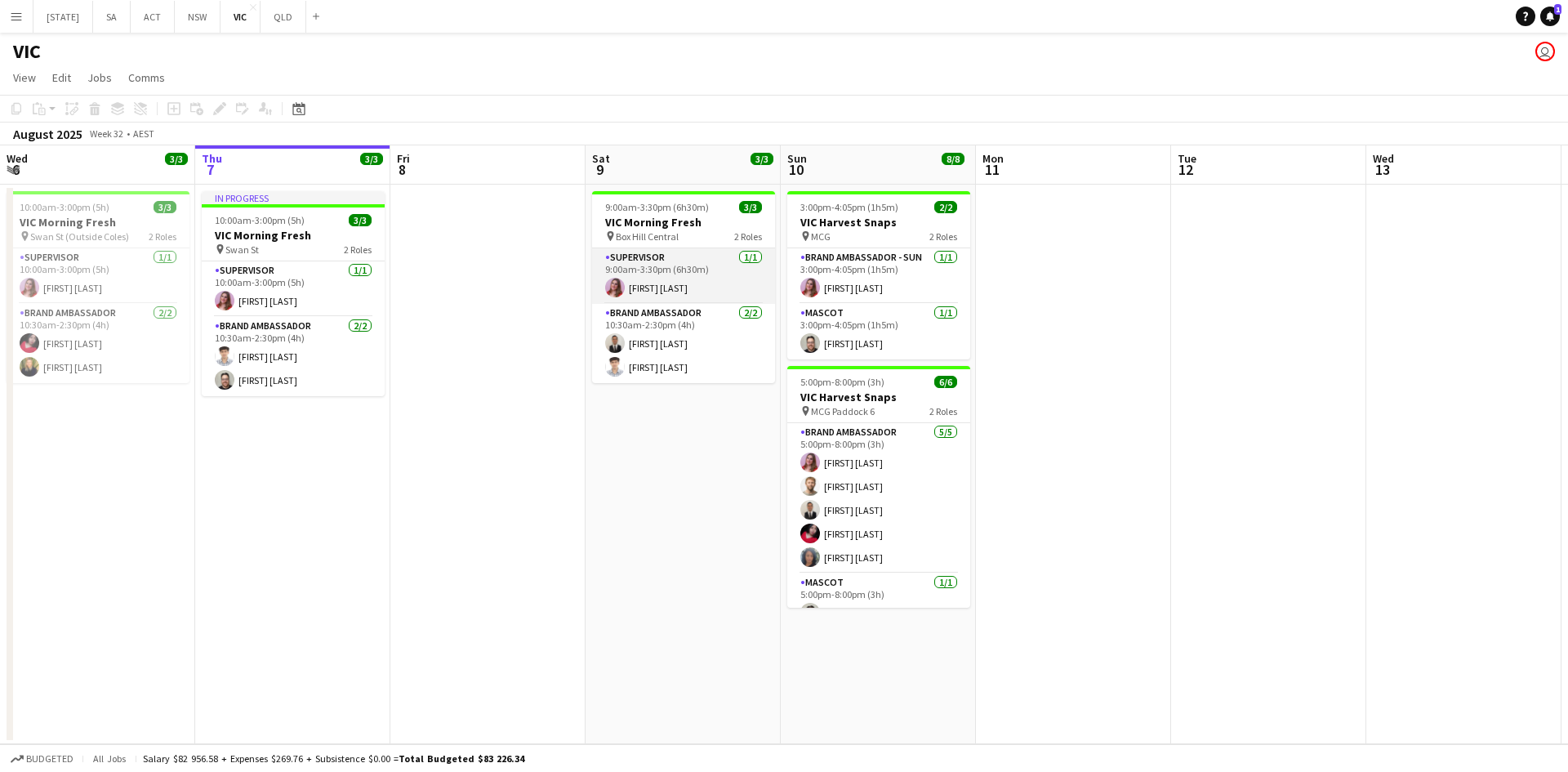 click on "[FIRST] [LAST]" at bounding box center [684, 276] 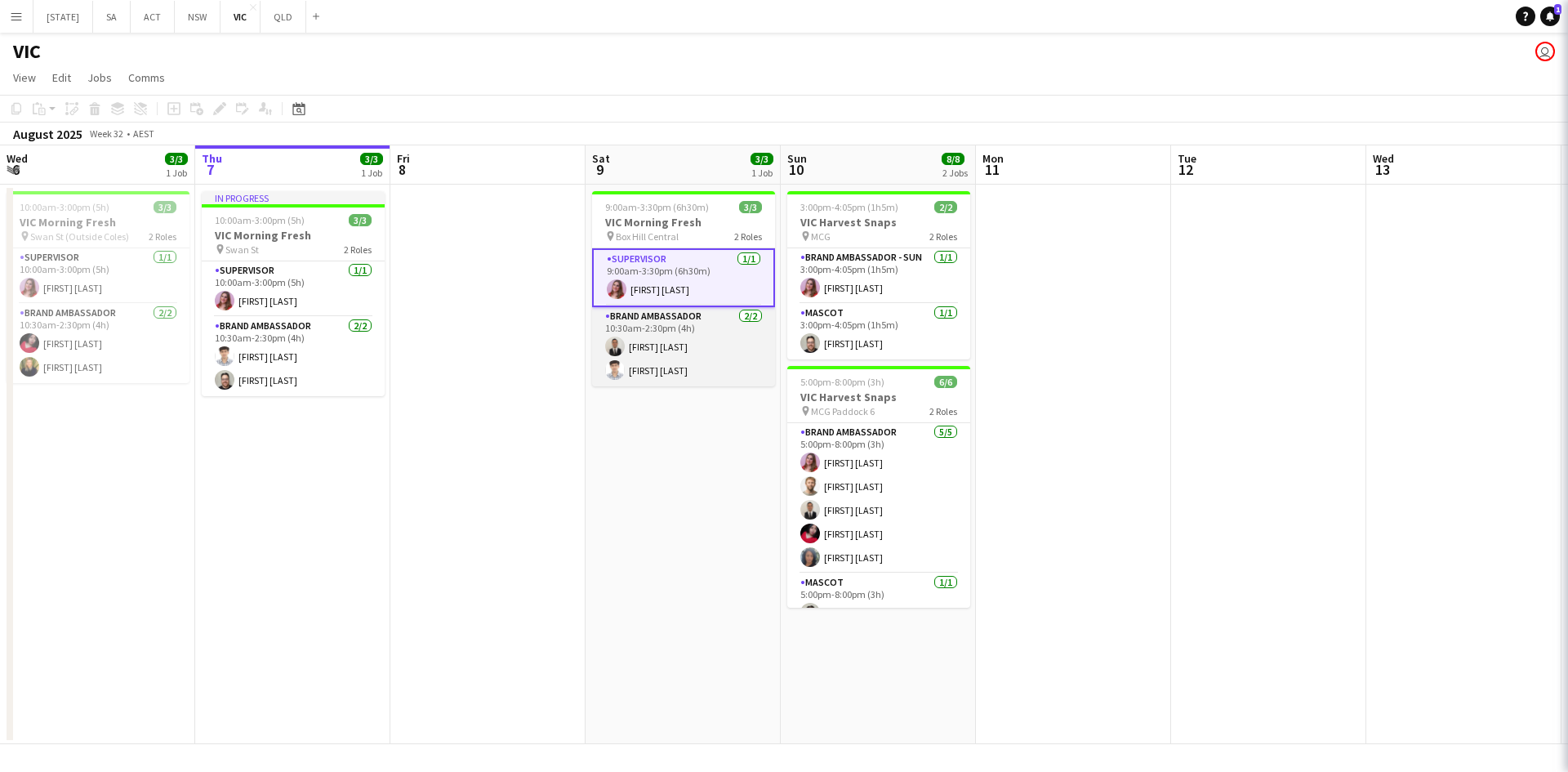 click on "[FIRST] [LAST] [FIRST] [LAST]" at bounding box center (684, 346) 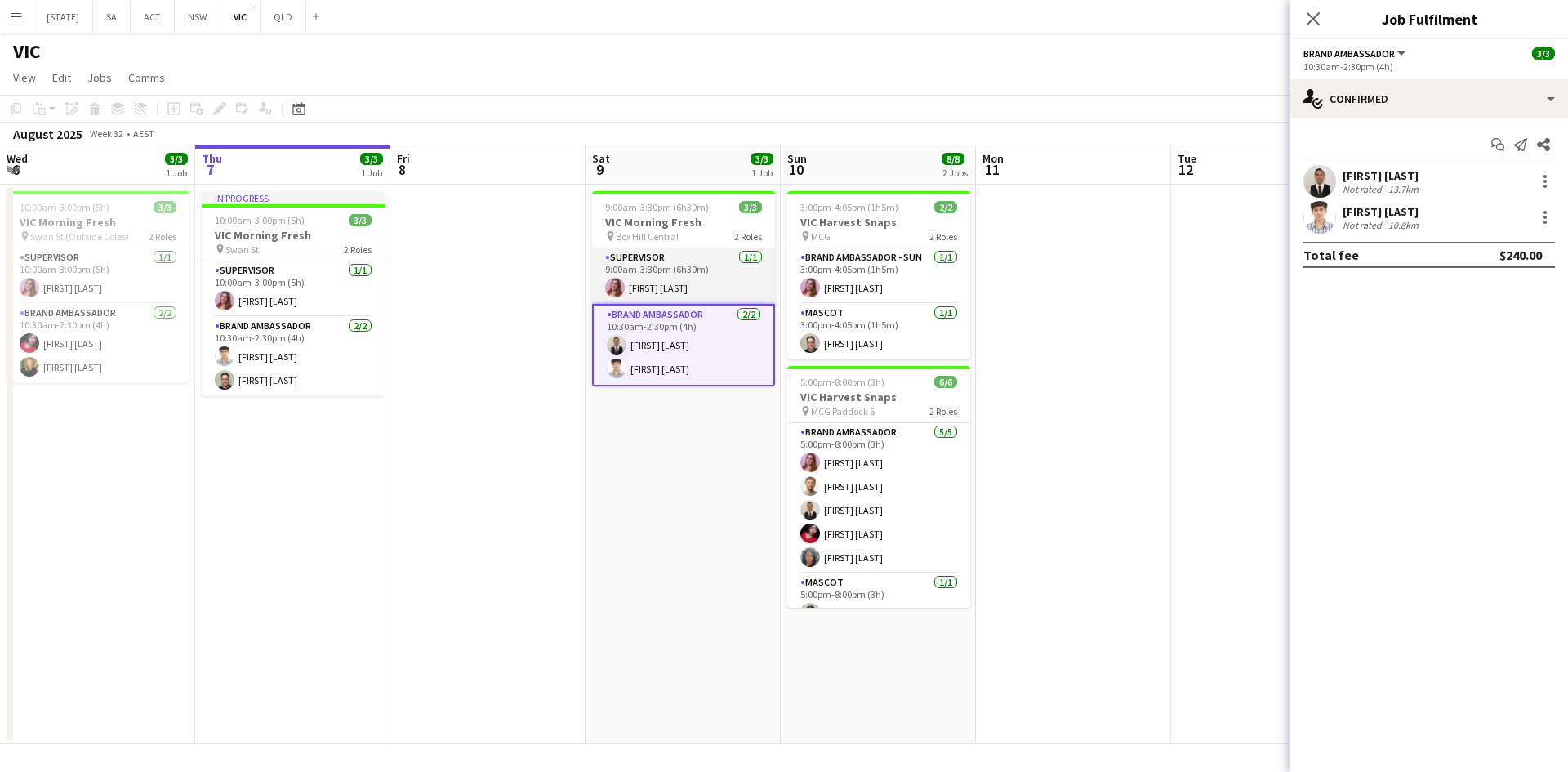 click on "[FIRST] [LAST]" at bounding box center [684, 276] 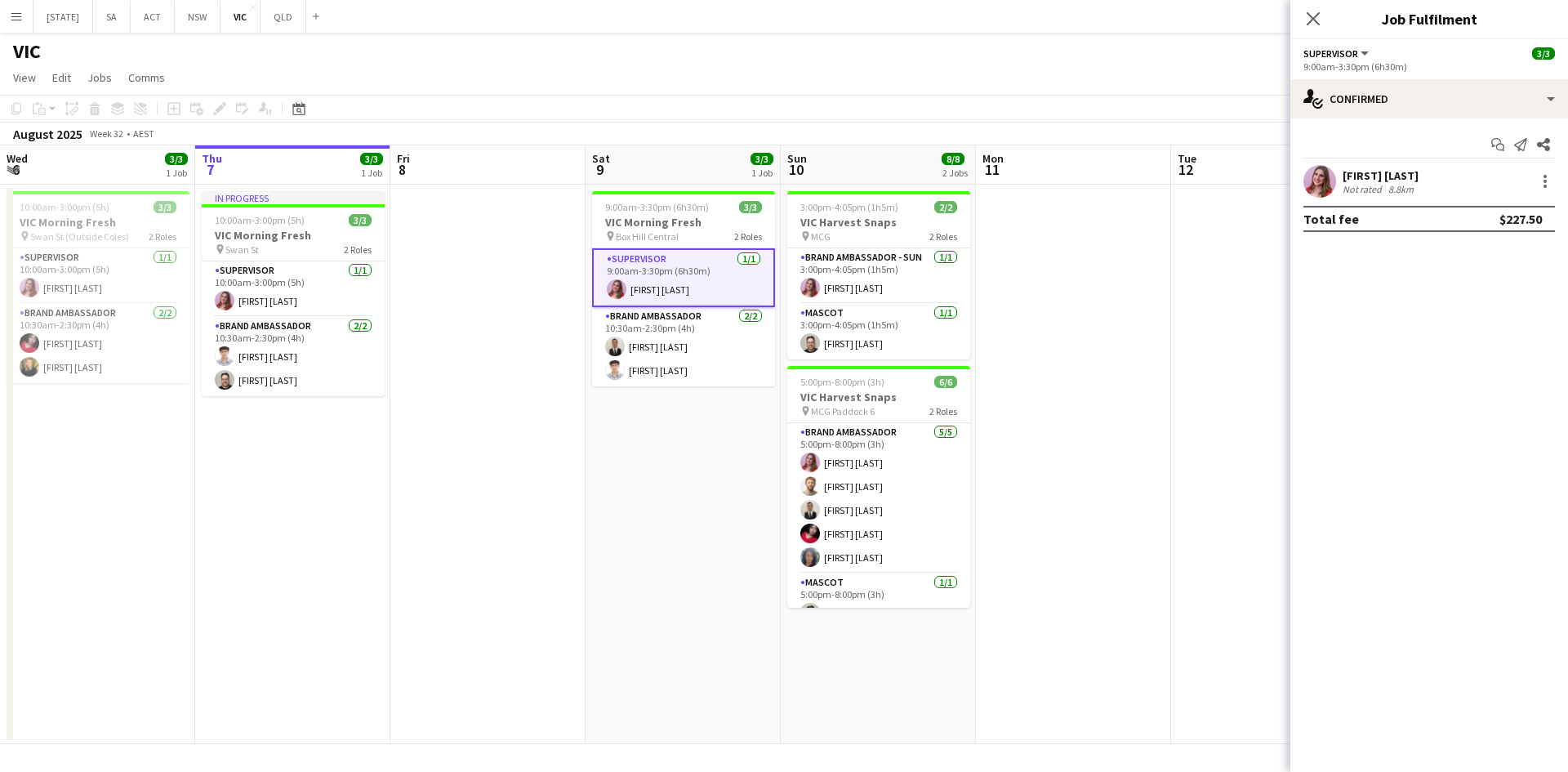click on "VIC Morning Fresh" at bounding box center [684, 222] 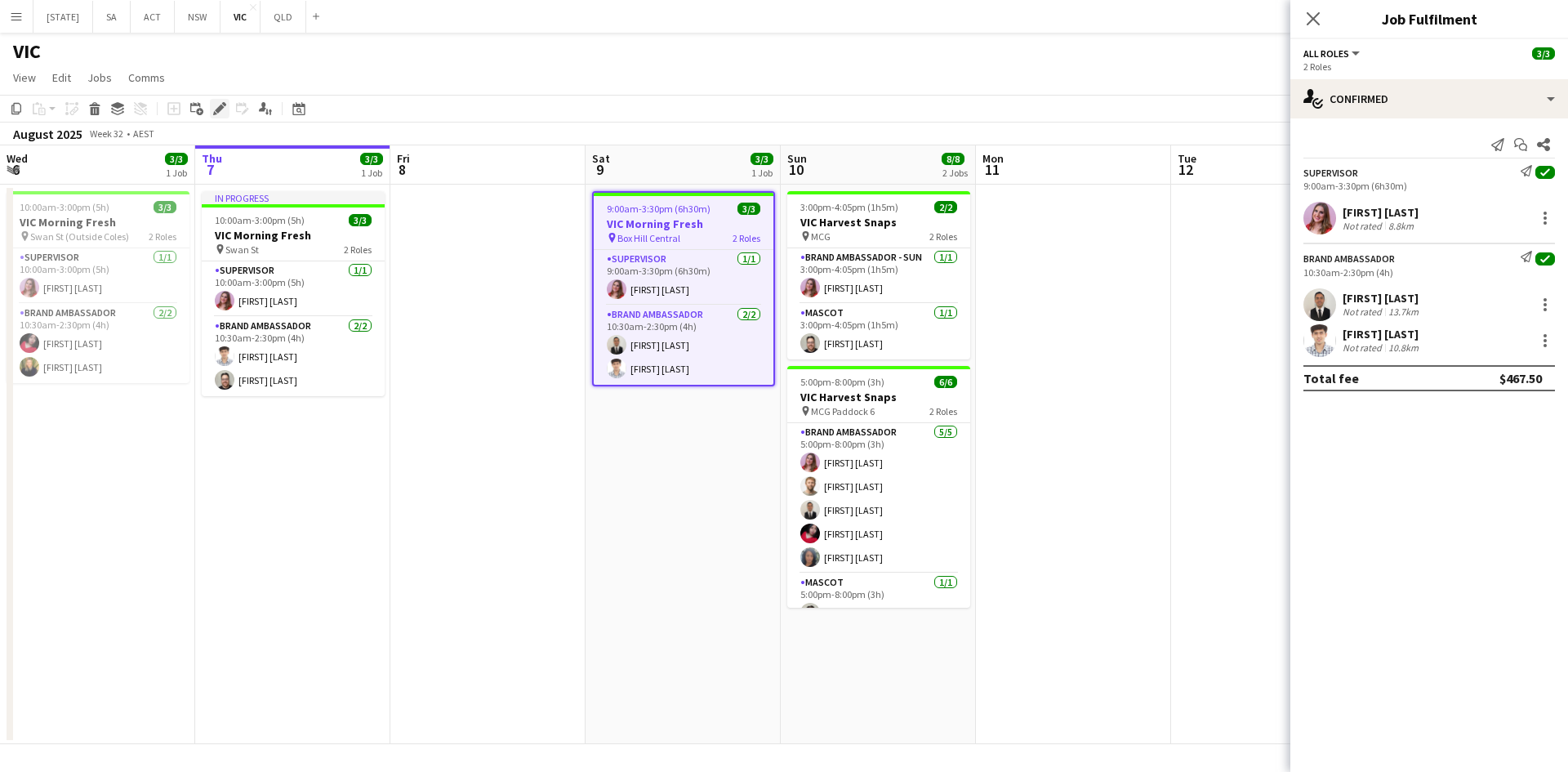 click on "Edit" at bounding box center (220, 109) 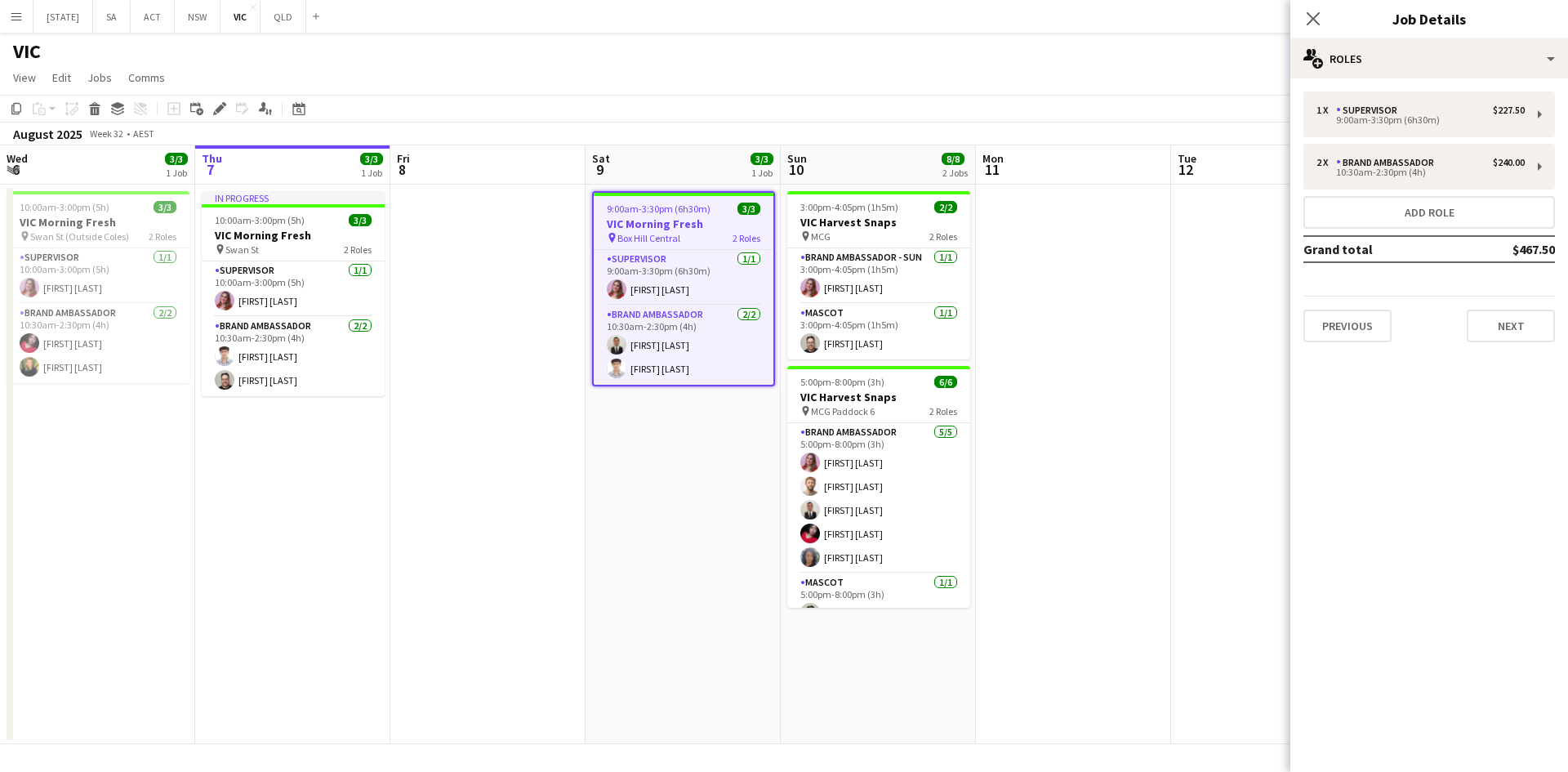 click on "Close pop-in
Job Details" 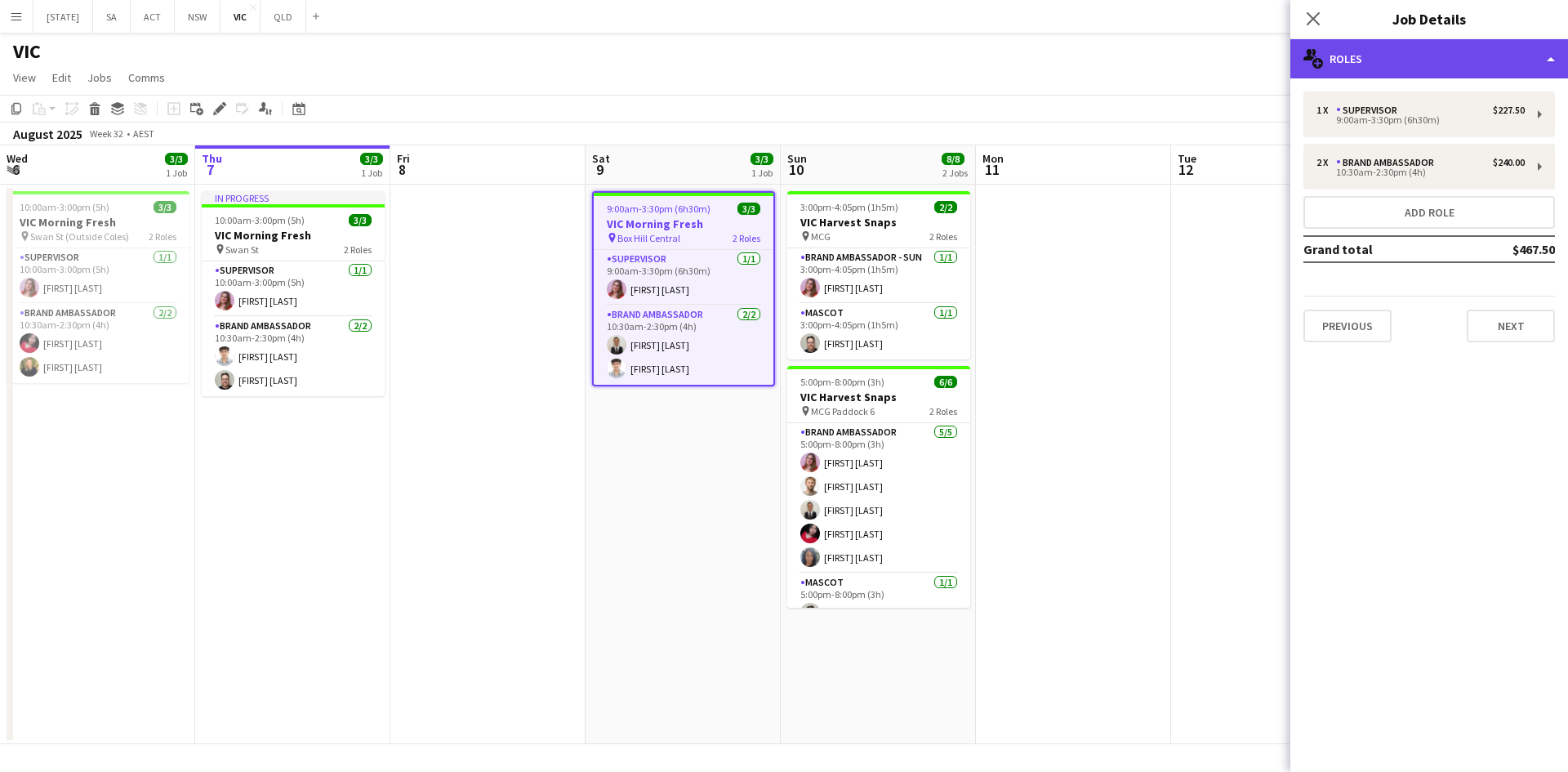 click on "multiple-users-add
Roles" 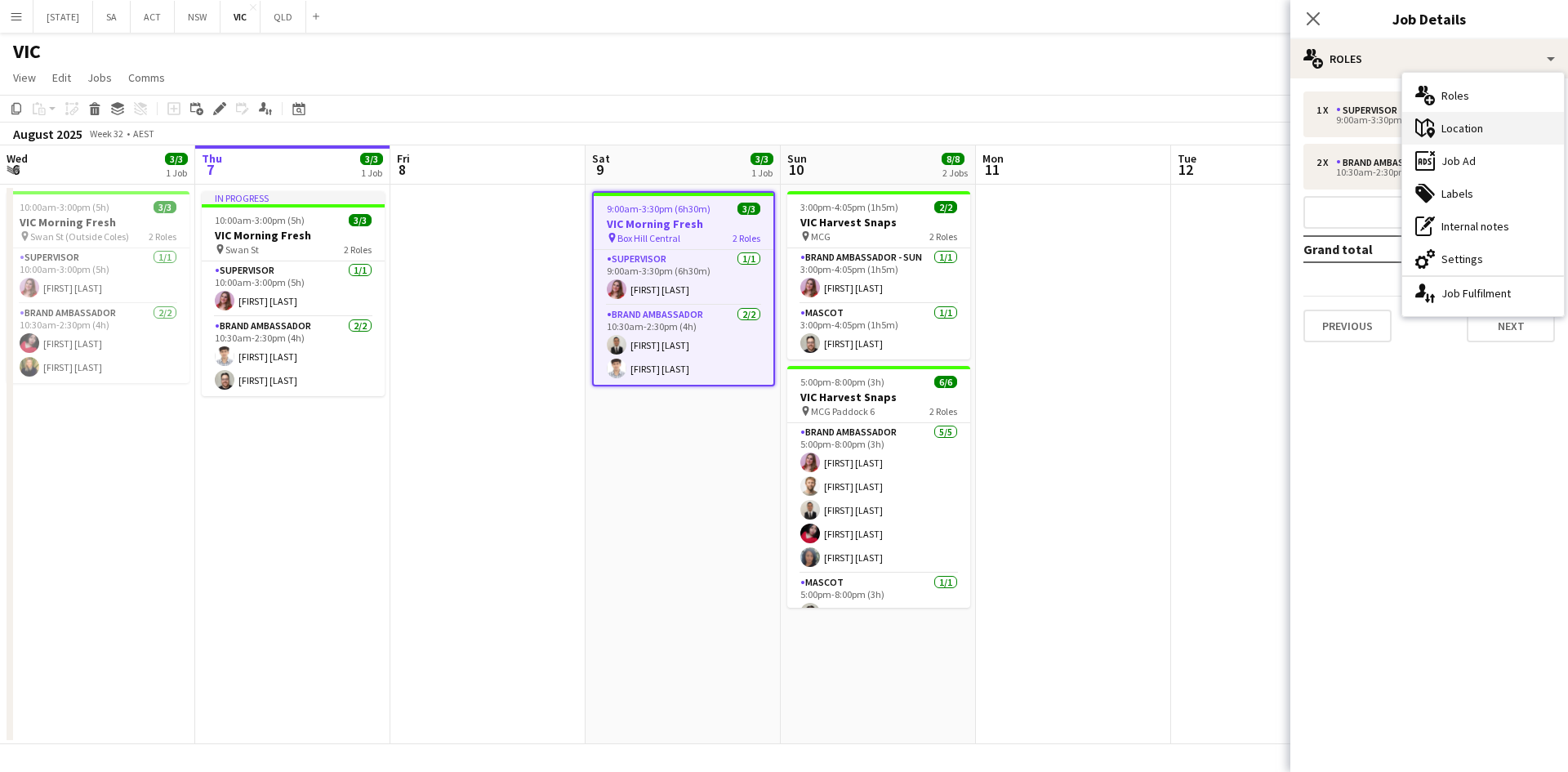 click on "maps-pin-1
Location" at bounding box center (1483, 128) 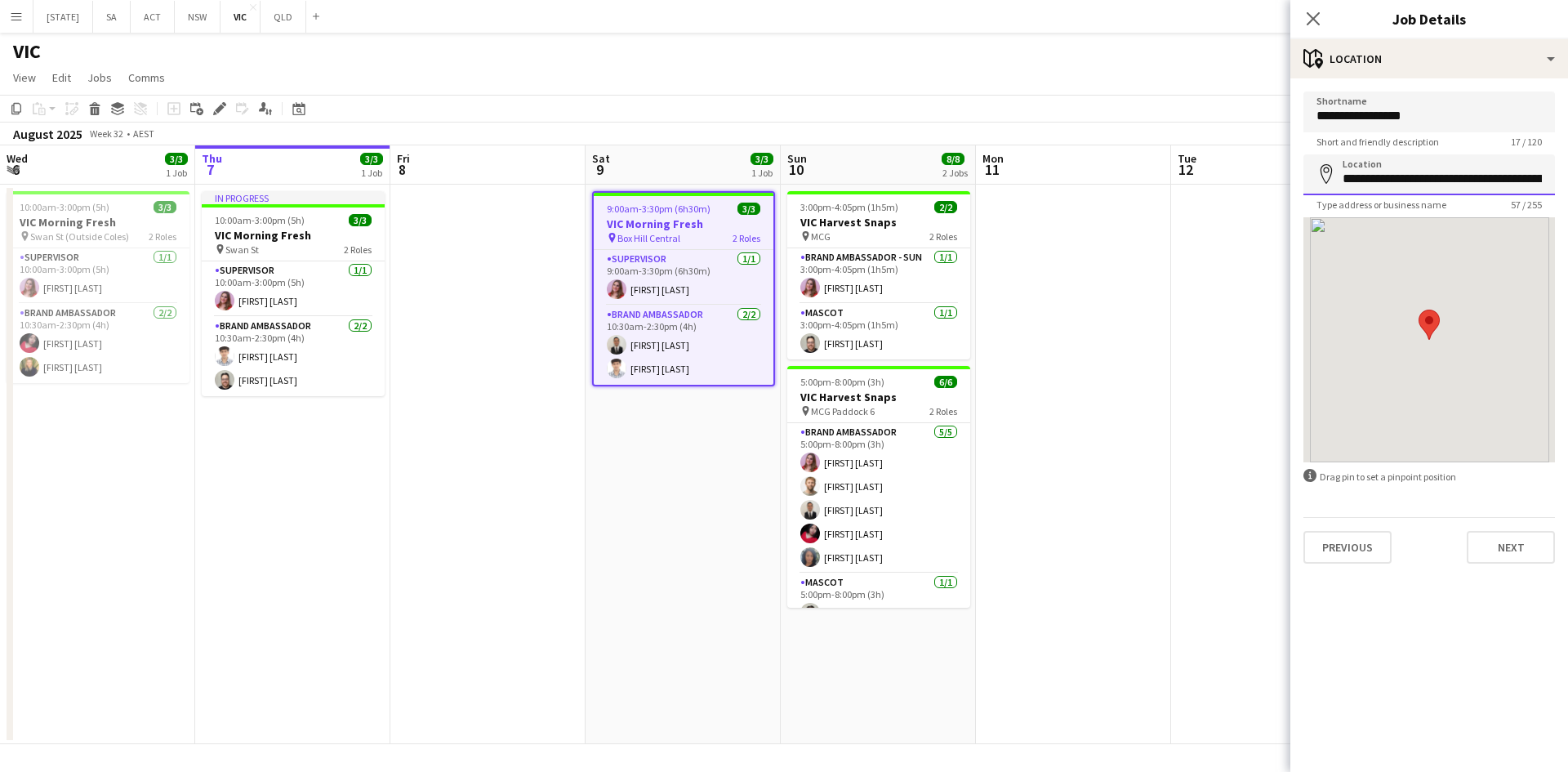 click on "**********" at bounding box center (1429, 175) 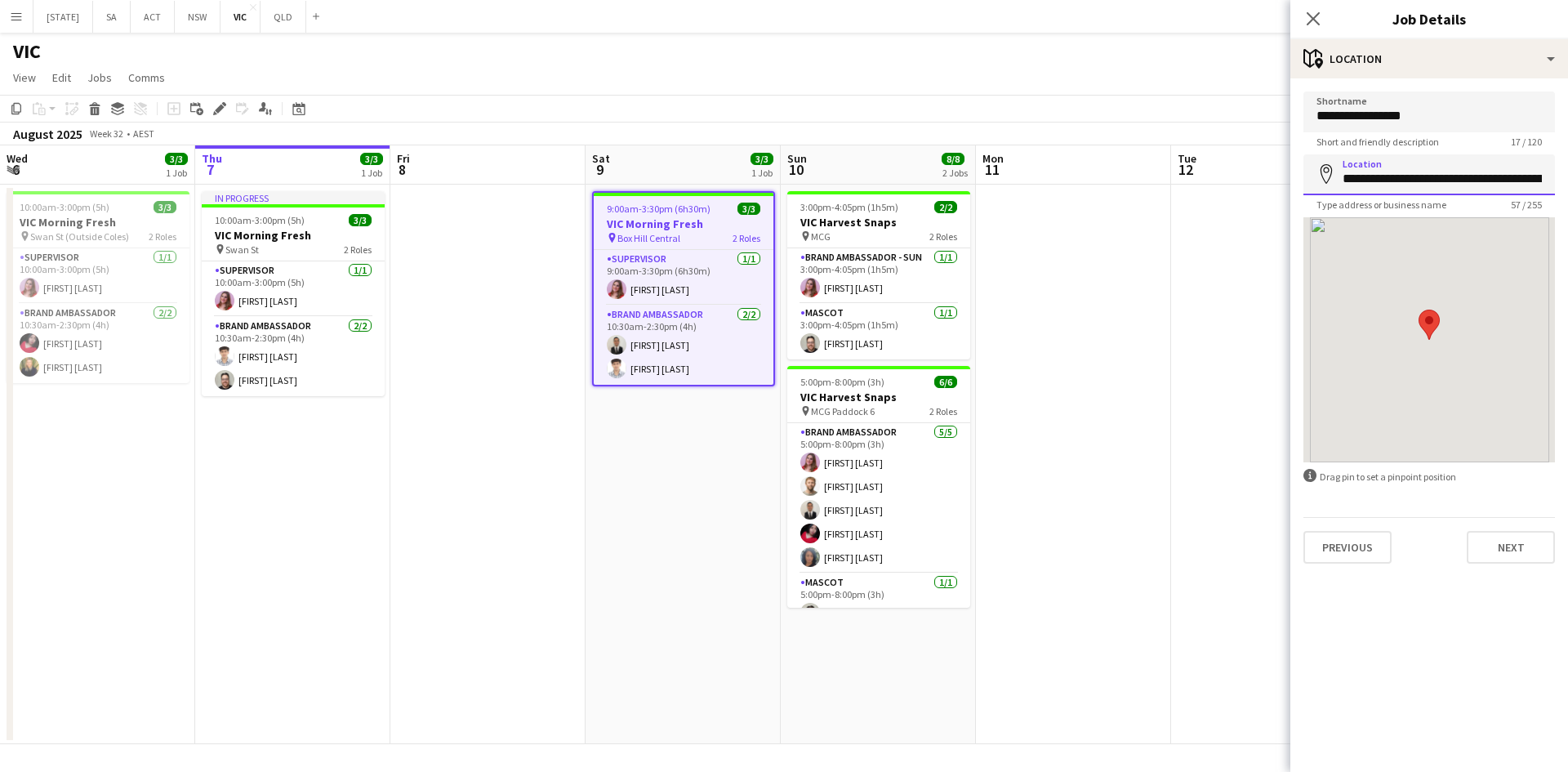 click on "**********" at bounding box center (1429, 175) 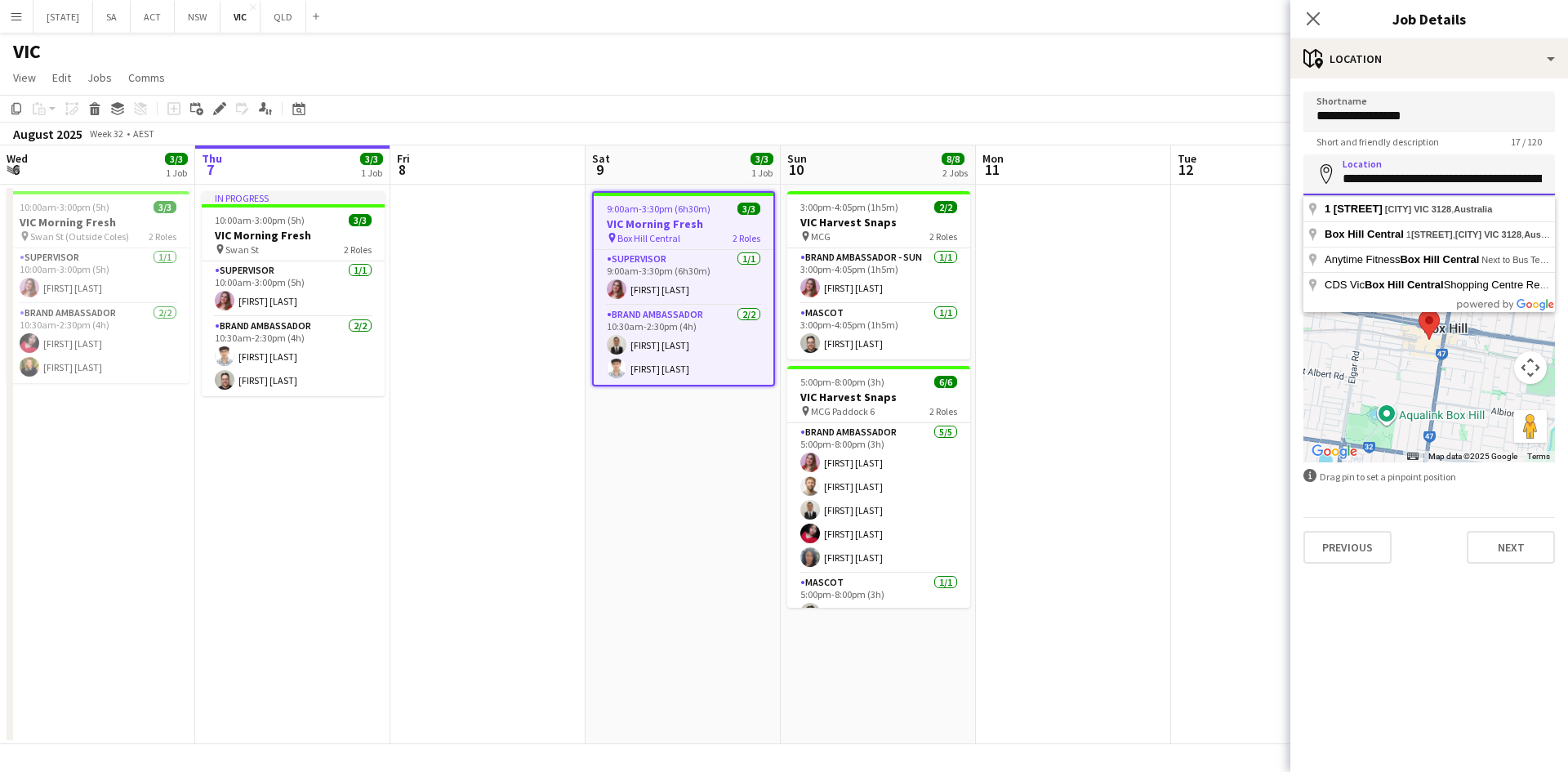 click on "**********" at bounding box center (1429, 175) 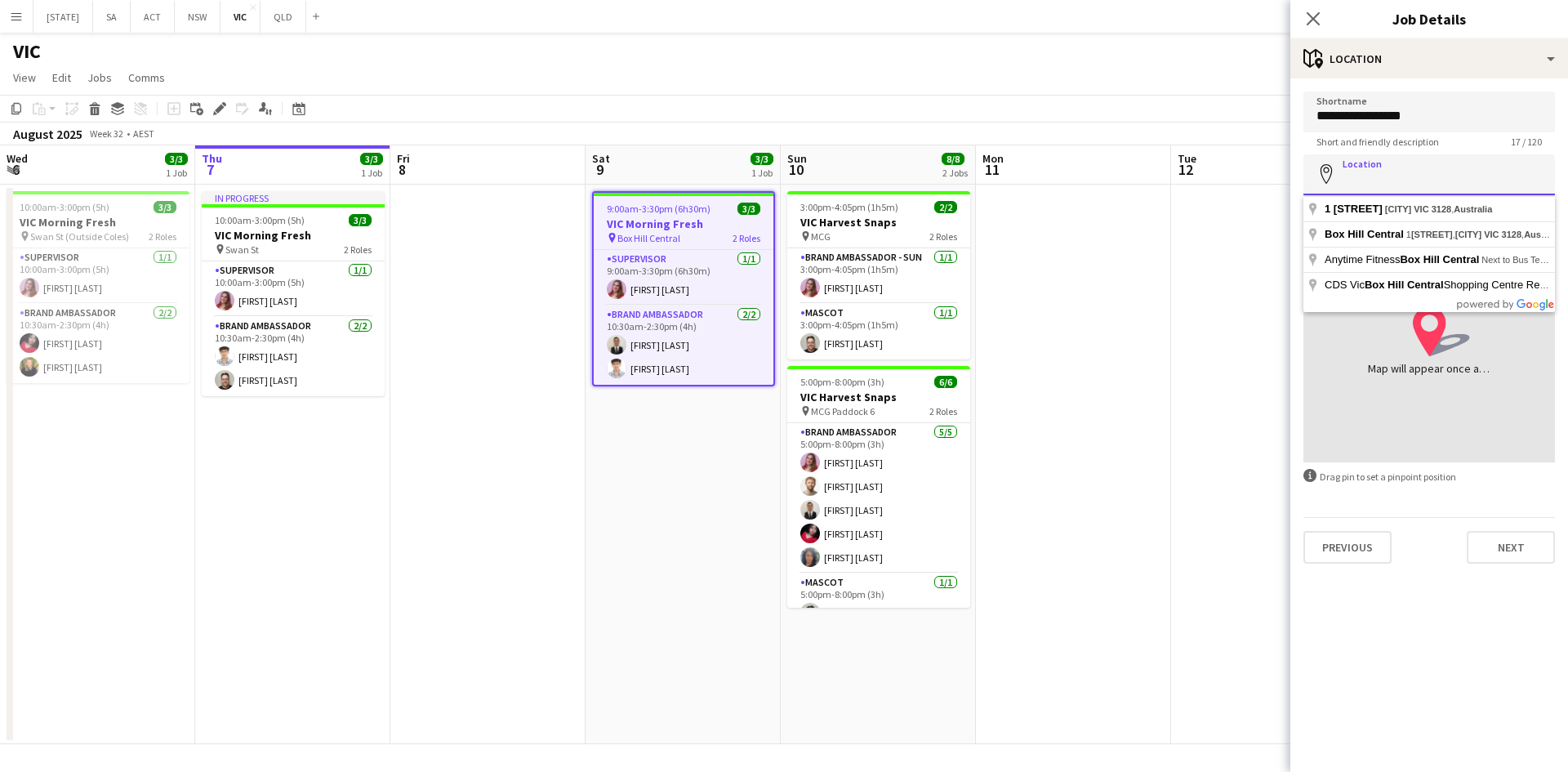 paste on "**********" 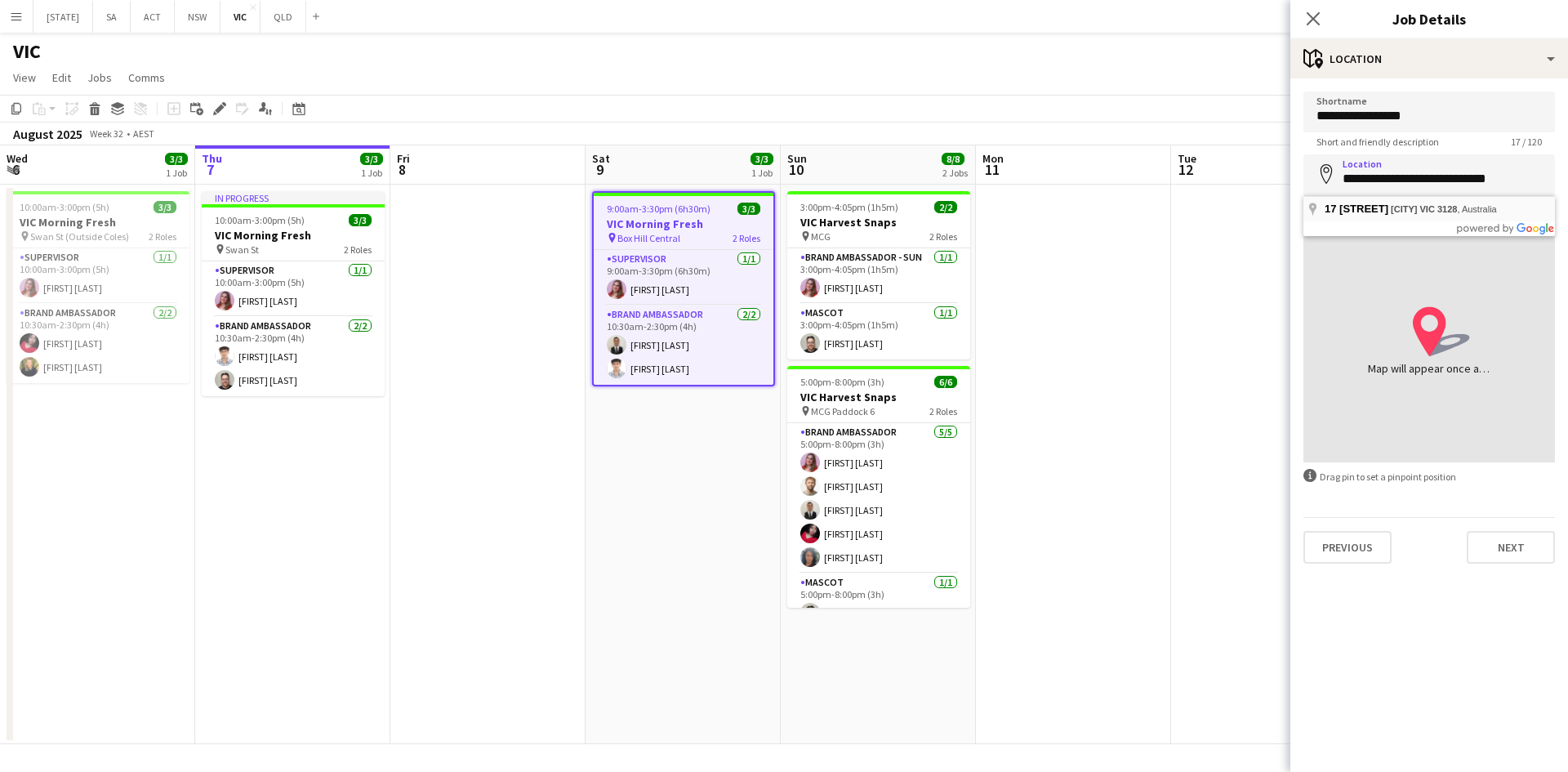 type on "**********" 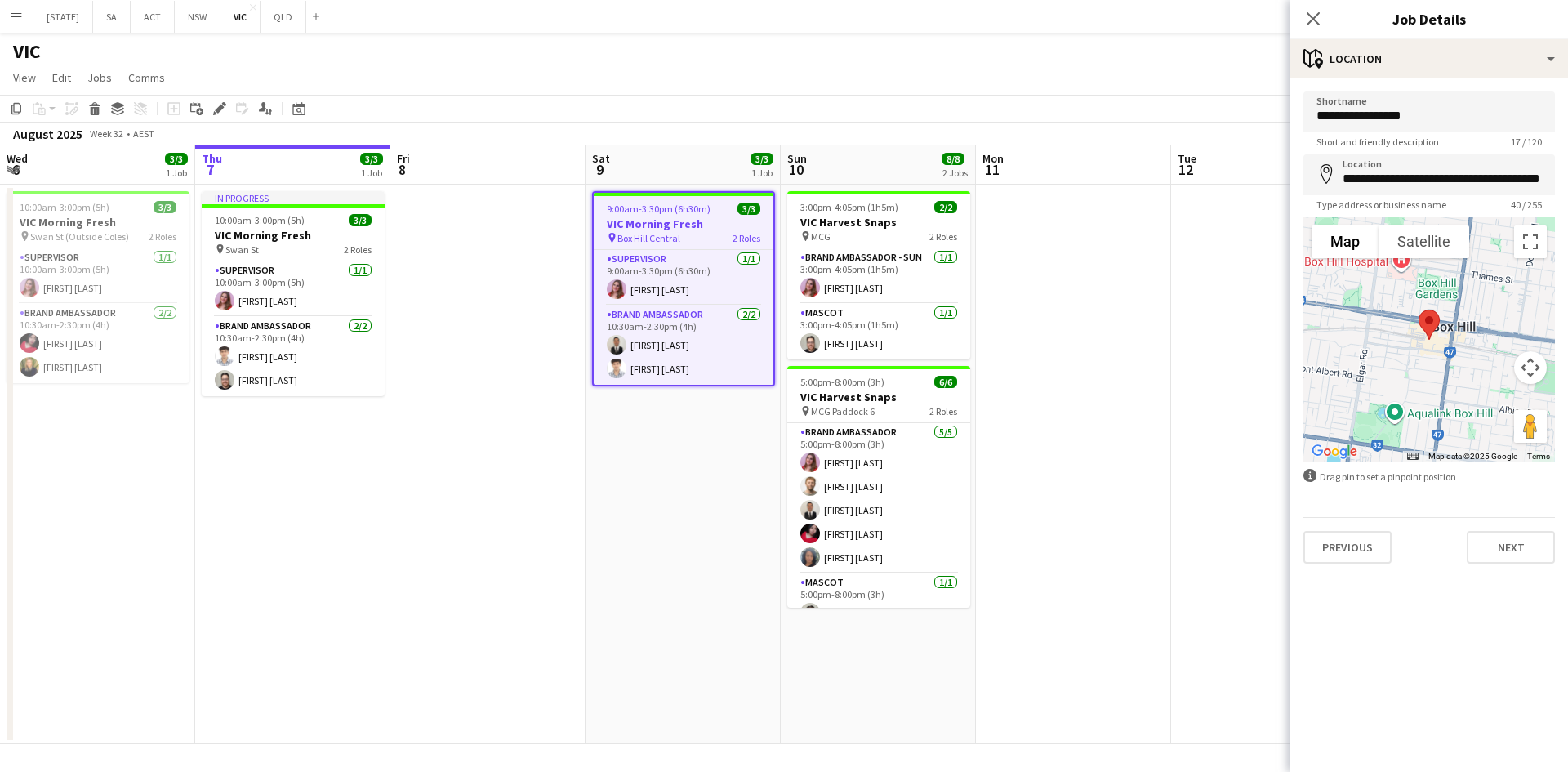click at bounding box center (1073, 464) 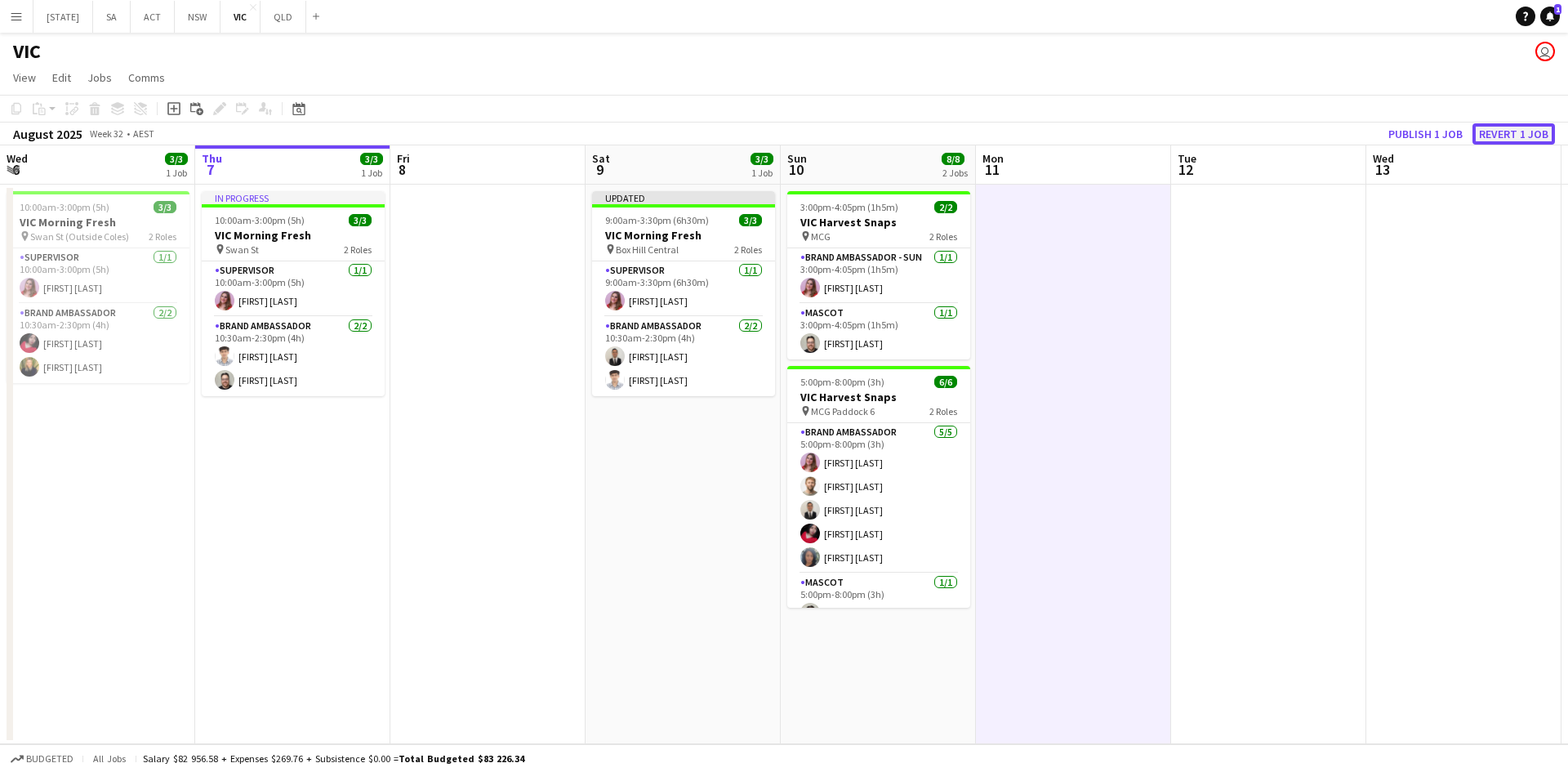 click on "Revert 1 job" 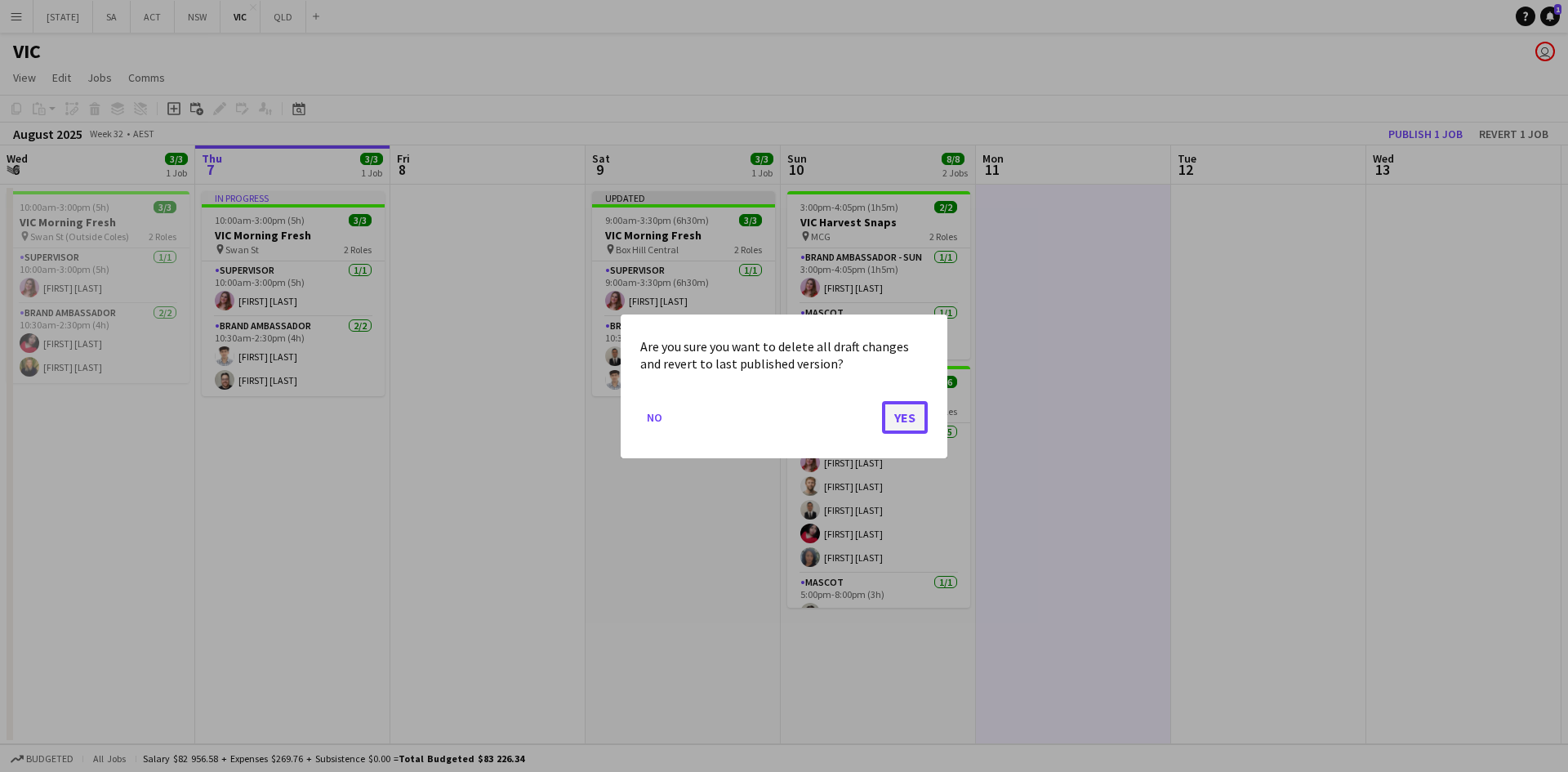 click on "Yes" 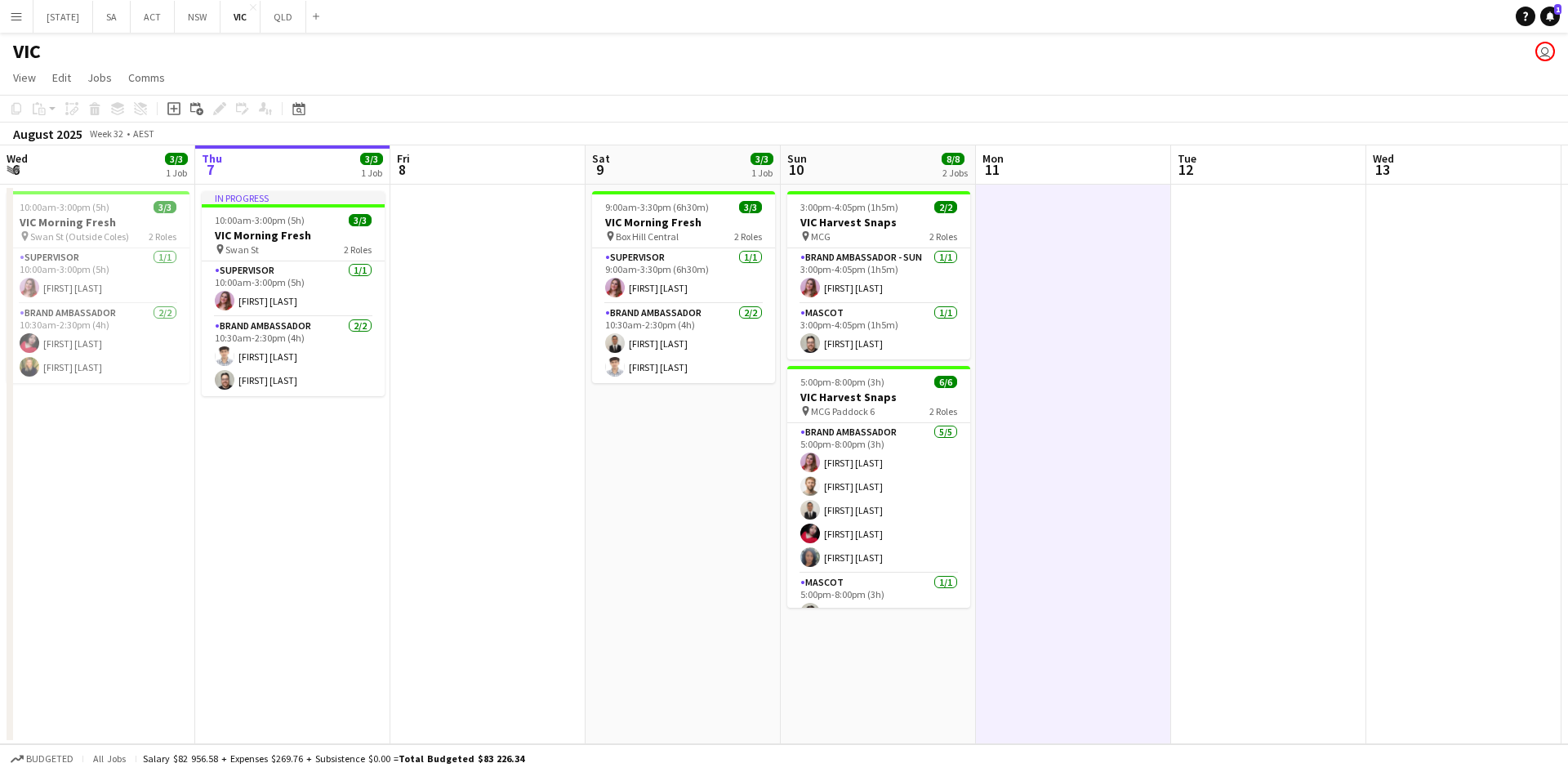 click on "VIC Morning Fresh" at bounding box center [684, 222] 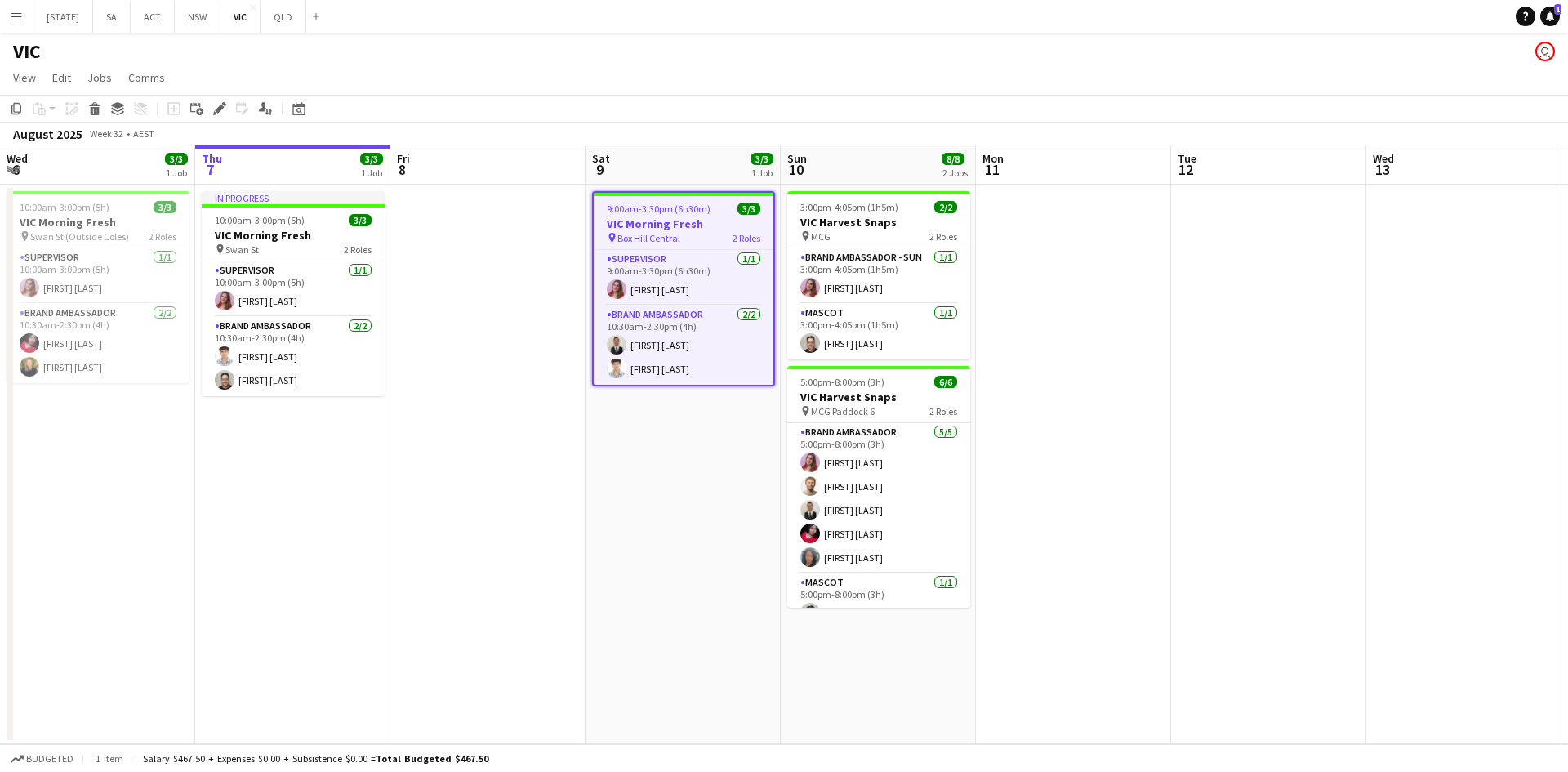click at bounding box center [1268, 464] 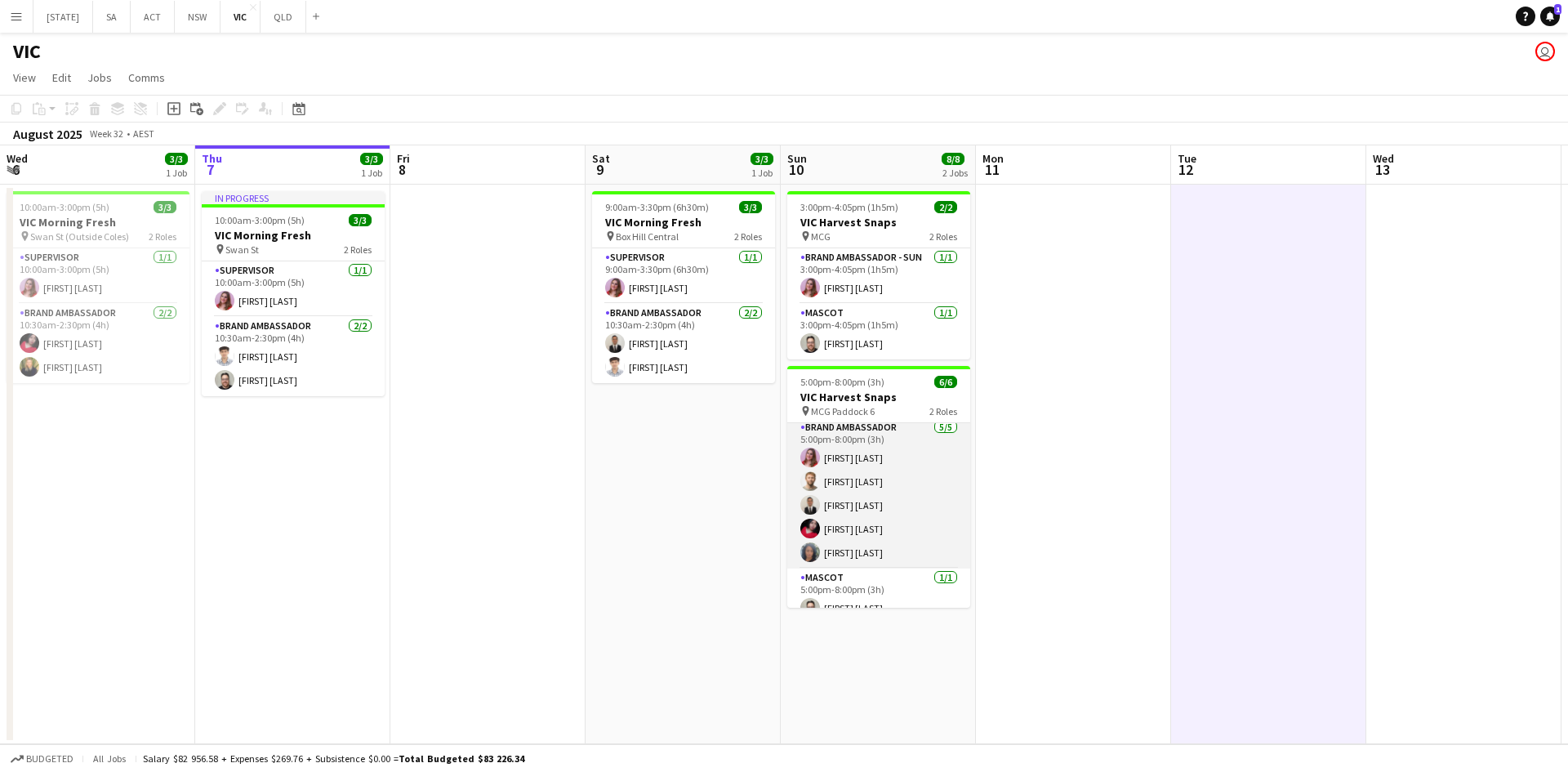 scroll, scrollTop: 0, scrollLeft: 0, axis: both 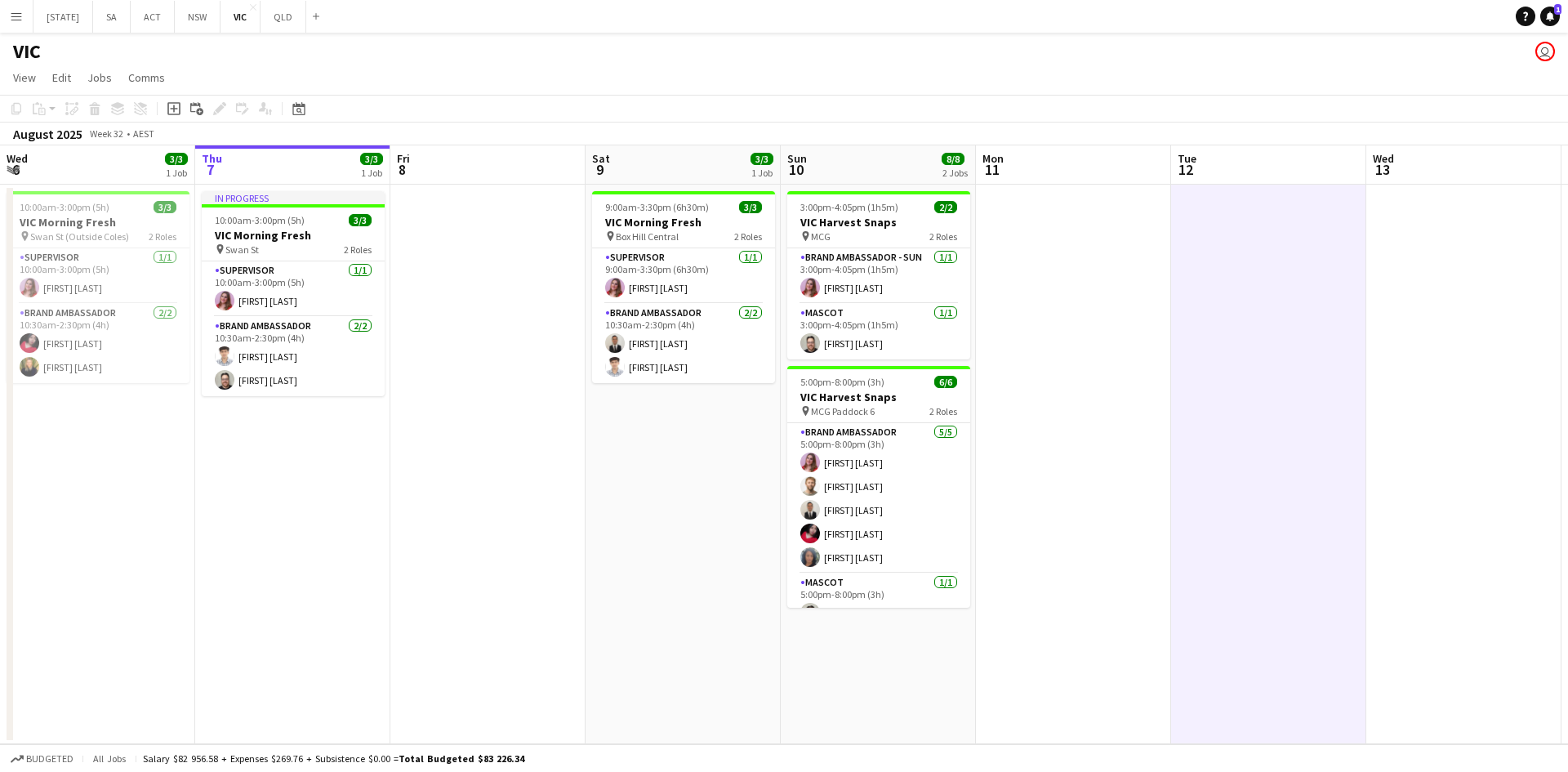 click on "[FIRST] [LAST] [FIRST] [LAST] [FIRST] [LAST]" at bounding box center [683, 464] 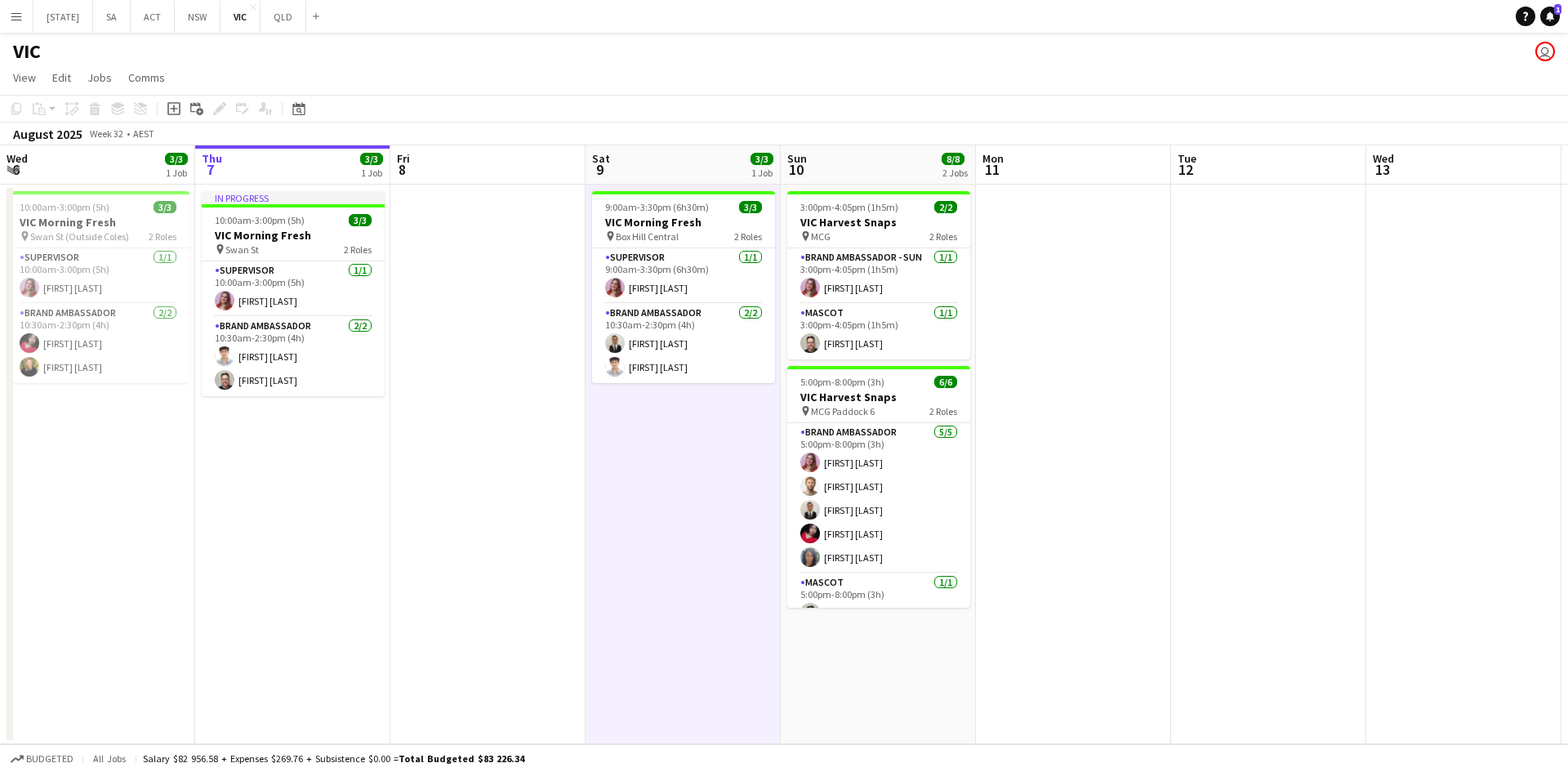 click on "[FIRST] [LAST] [FIRST] [LAST] [FIRST] [LAST]" at bounding box center [683, 464] 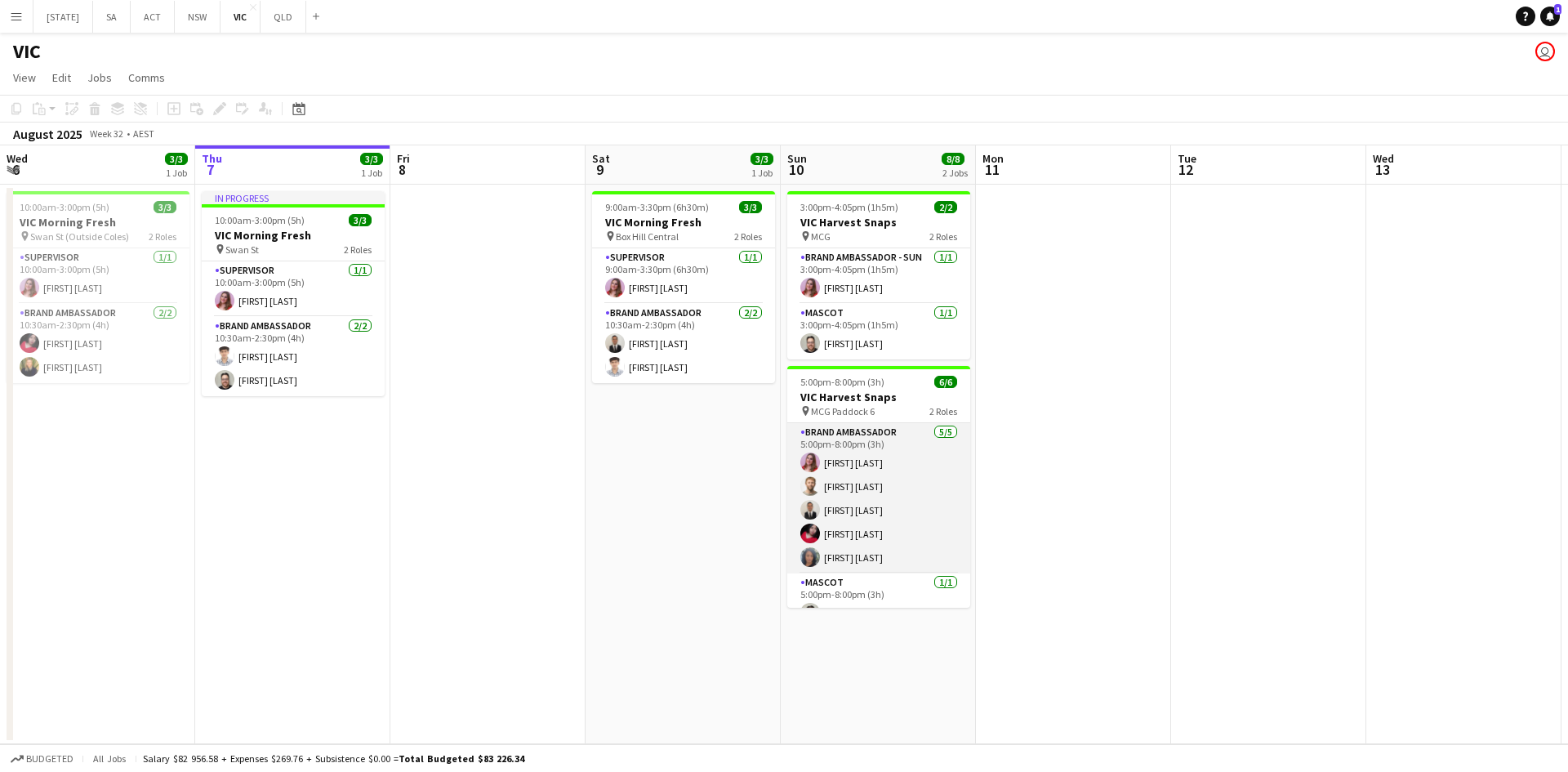 click on "[FIRST] [LAST] [FIRST] [LAST] [FIRST] [LAST] [FIRST] [LAST] [FIRST] [LAST]" at bounding box center (879, 498) 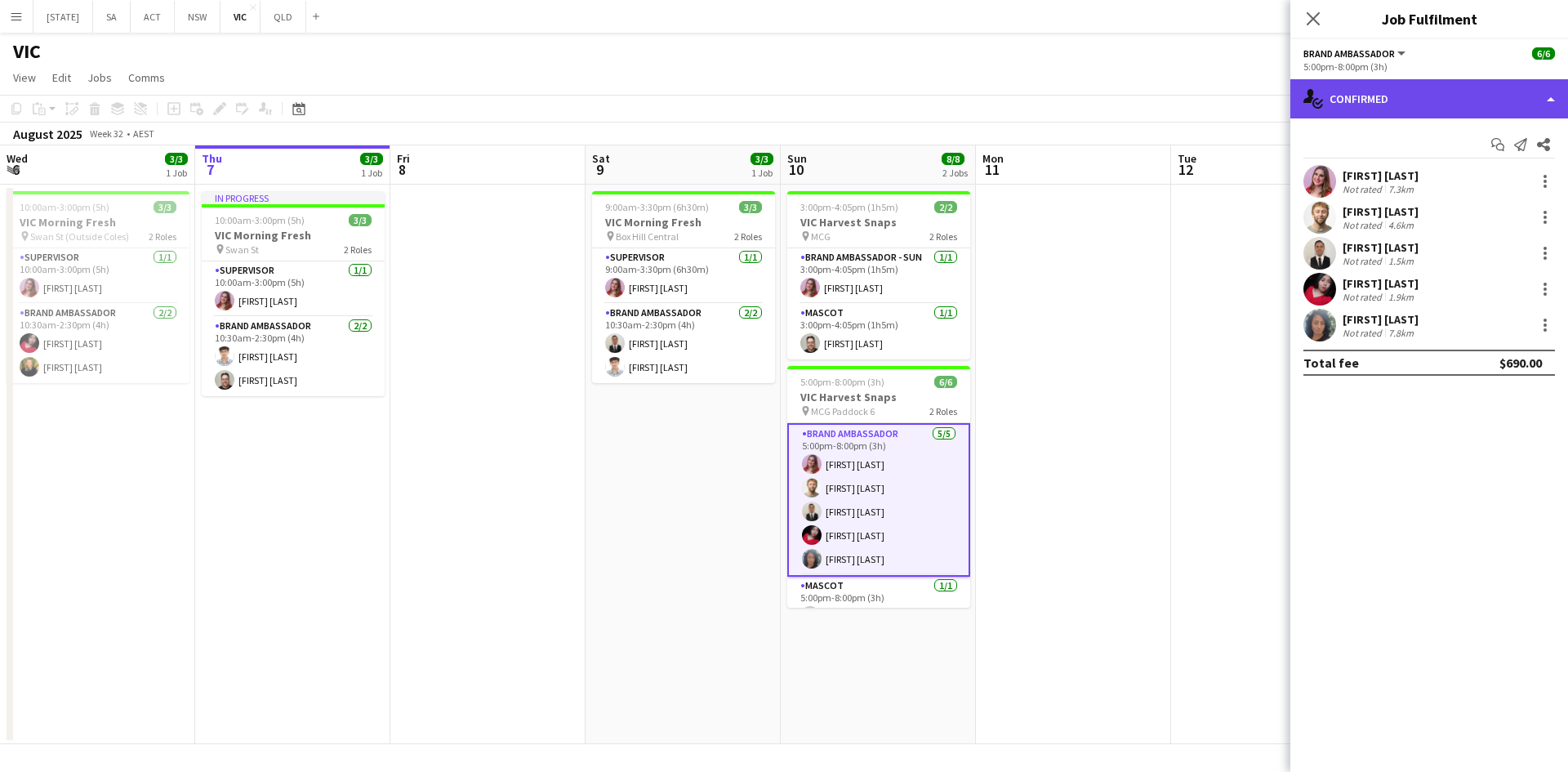 click on "single-neutral-actions-check-2
Confirmed" 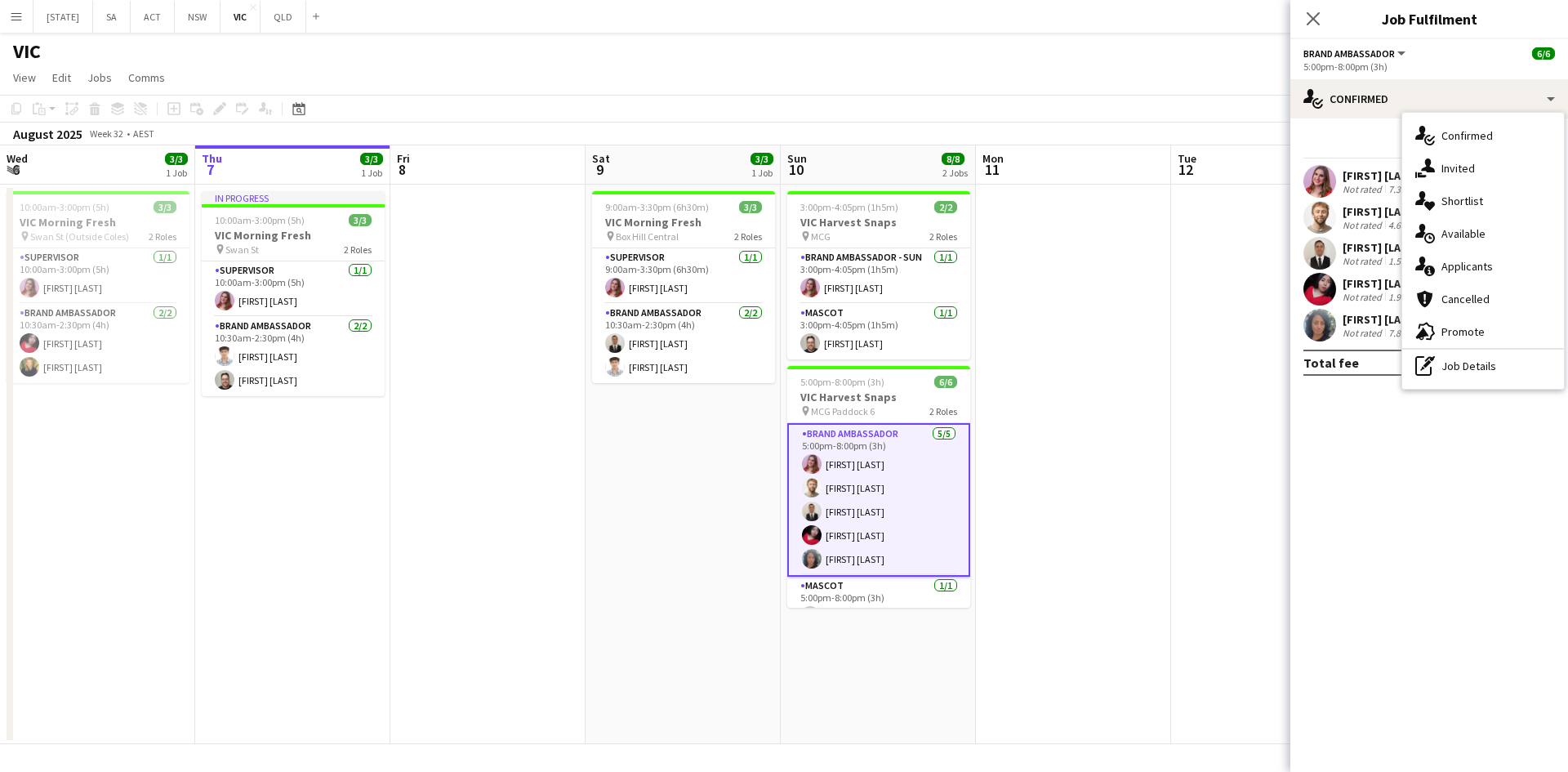 click at bounding box center (1268, 464) 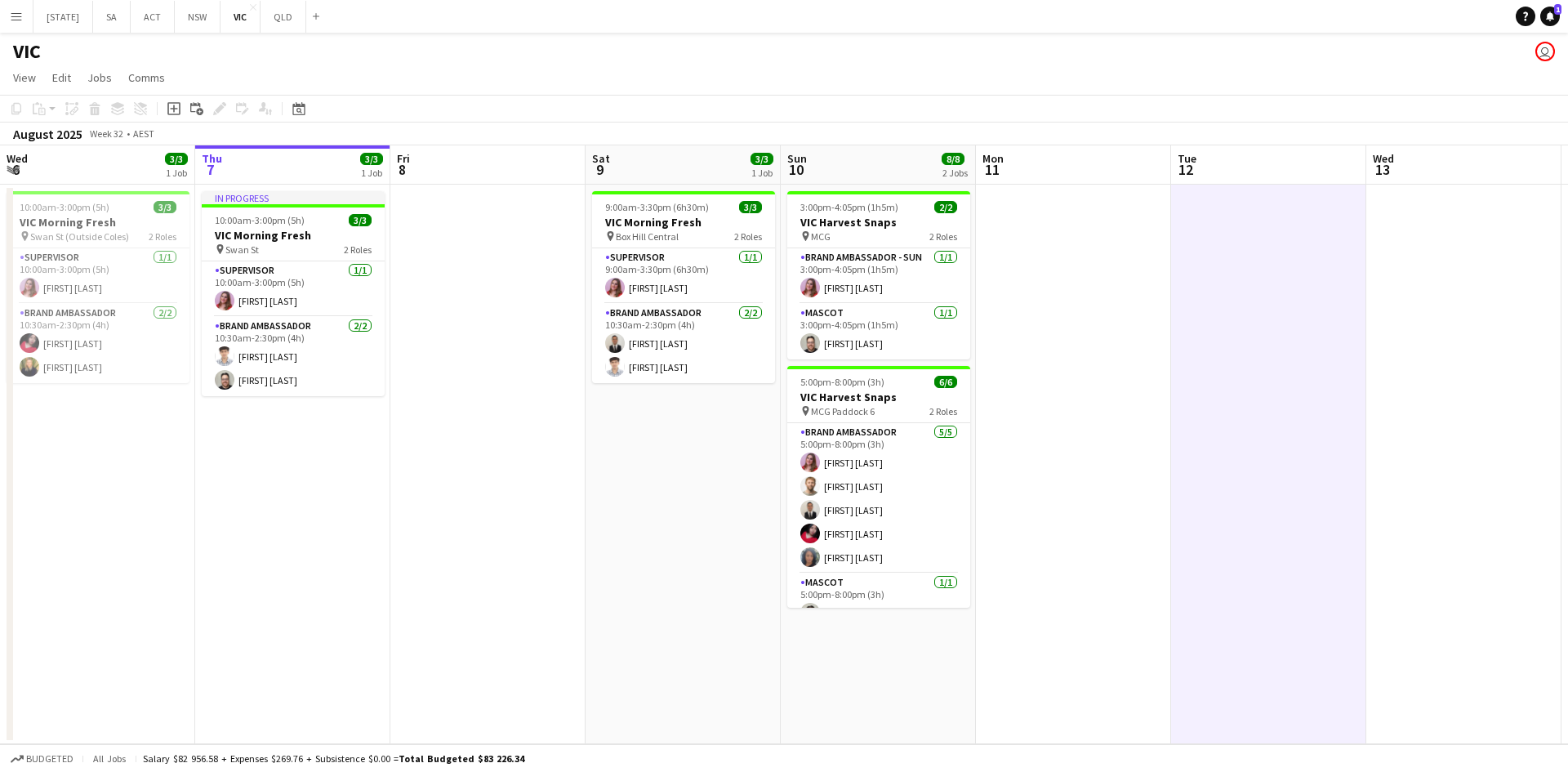 click at bounding box center (1073, 464) 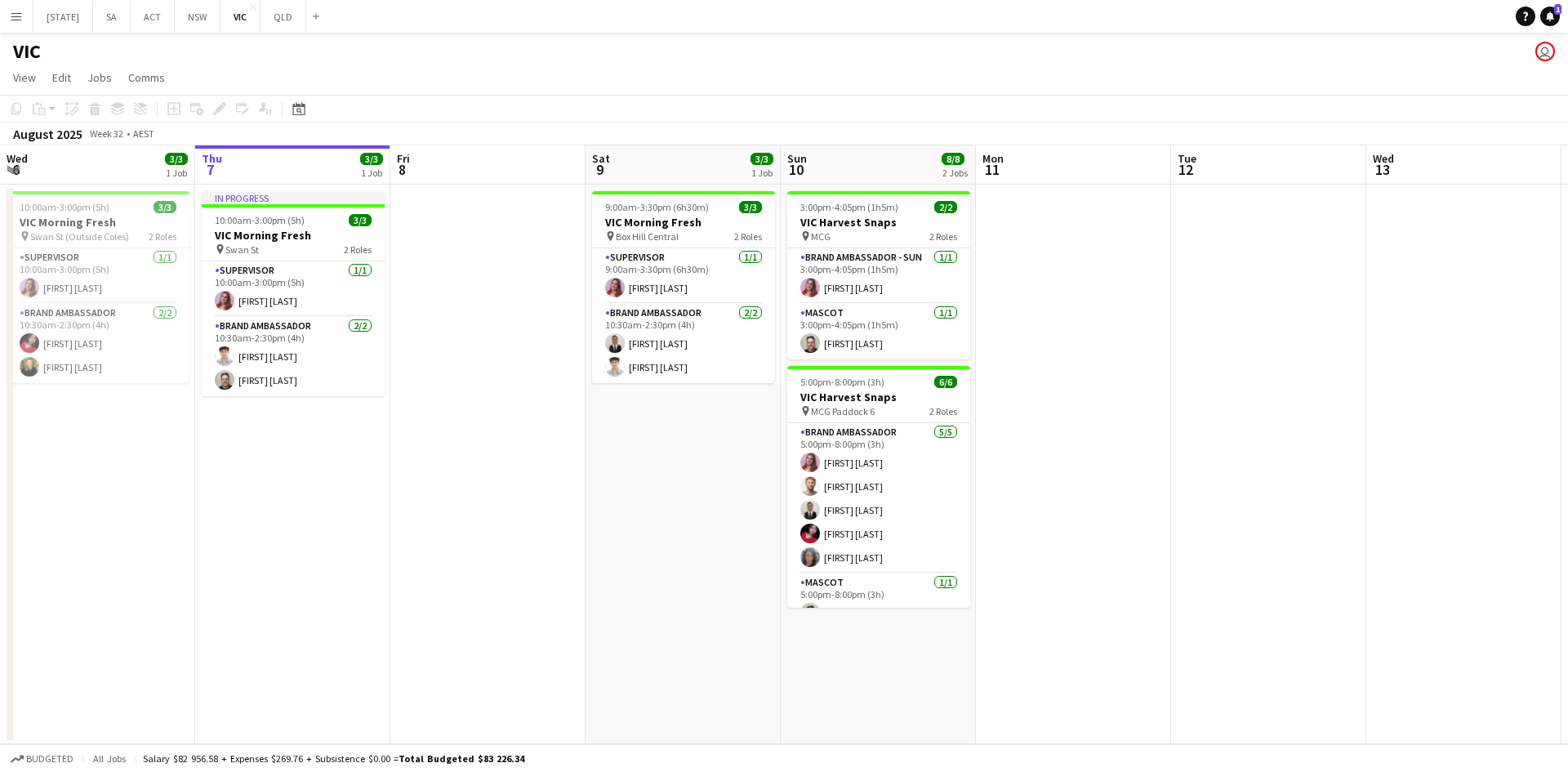 click at bounding box center (1073, 464) 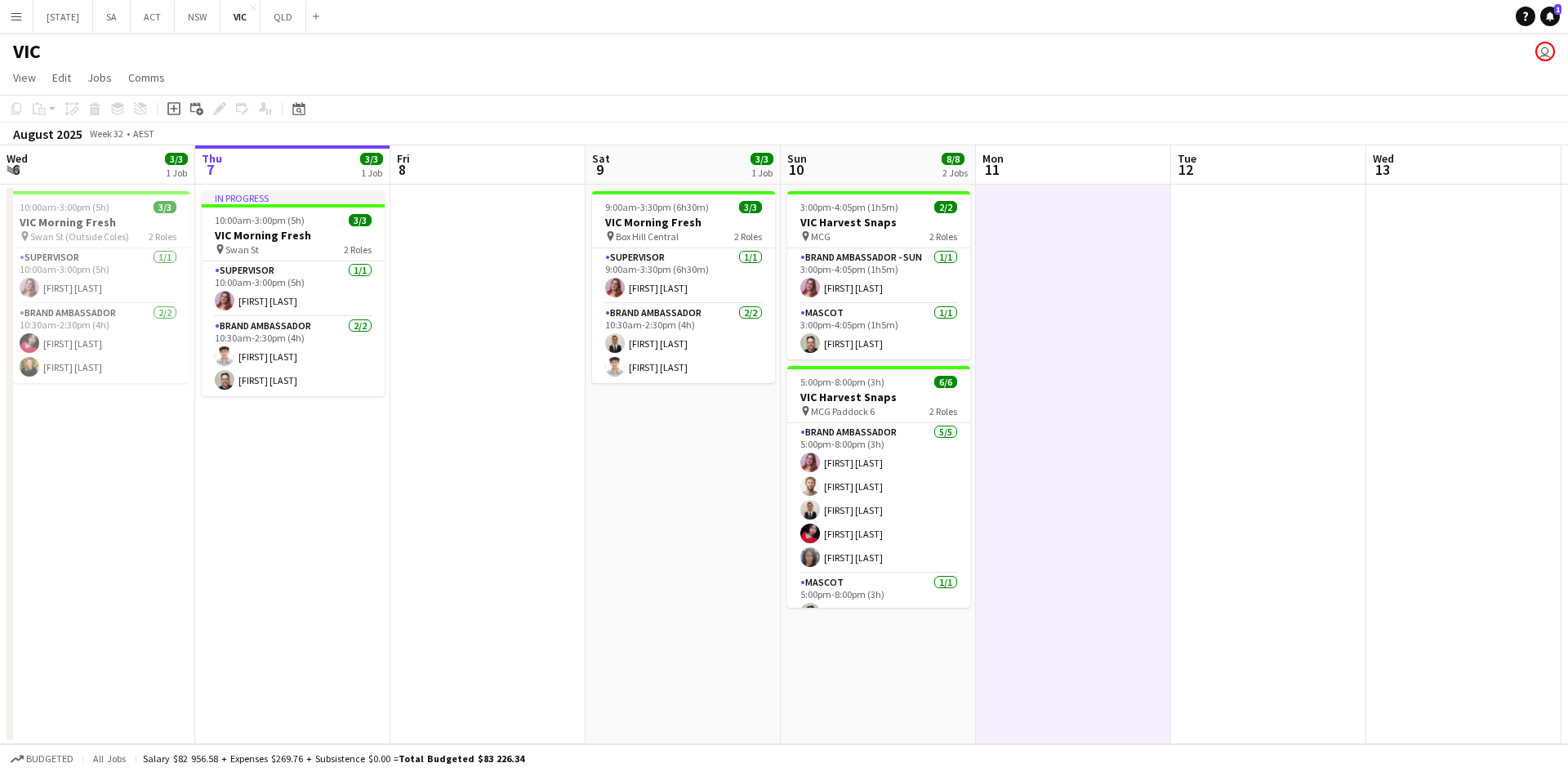 click at bounding box center (1073, 464) 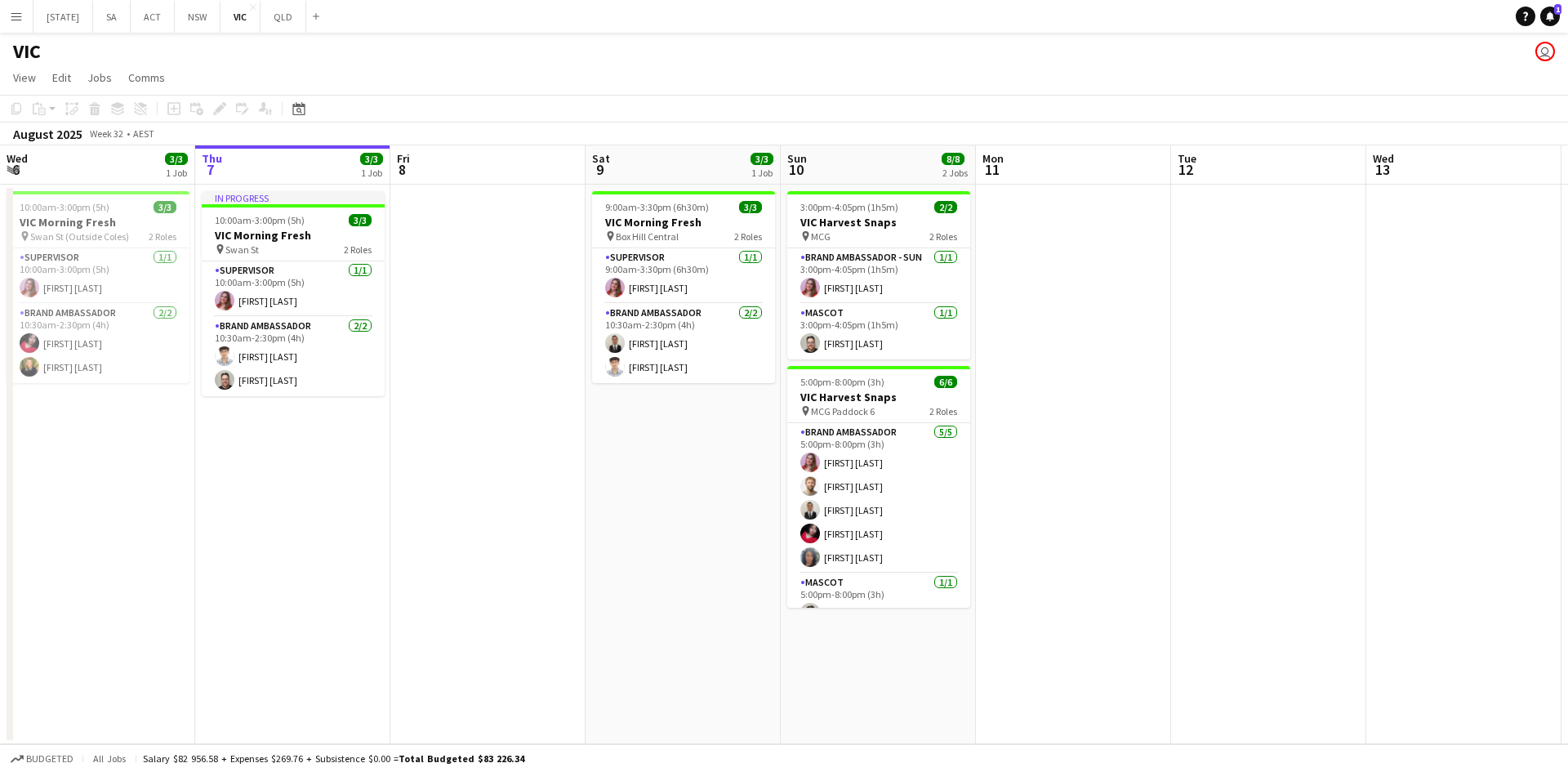 click at bounding box center [1073, 464] 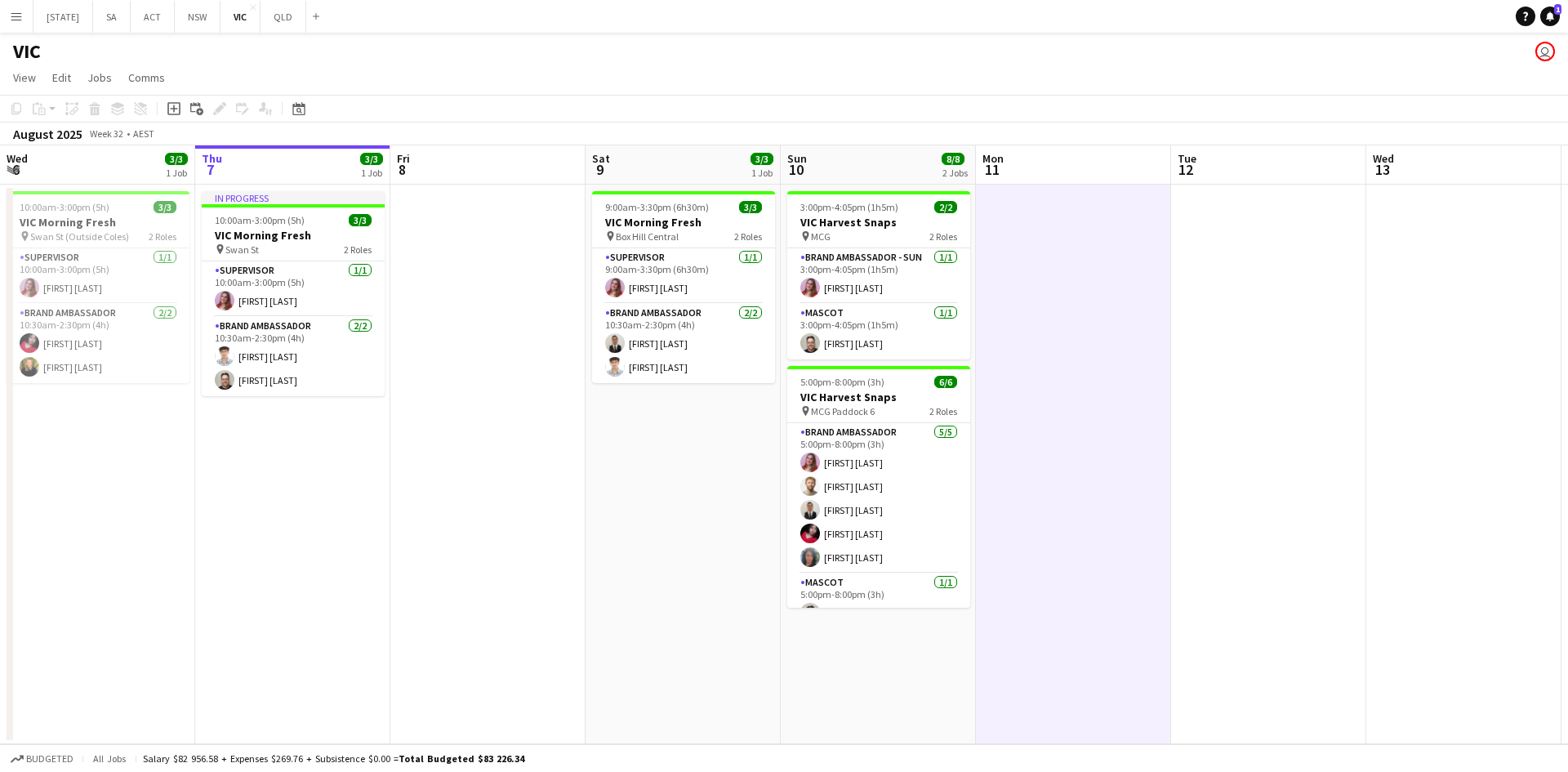 click at bounding box center [1073, 464] 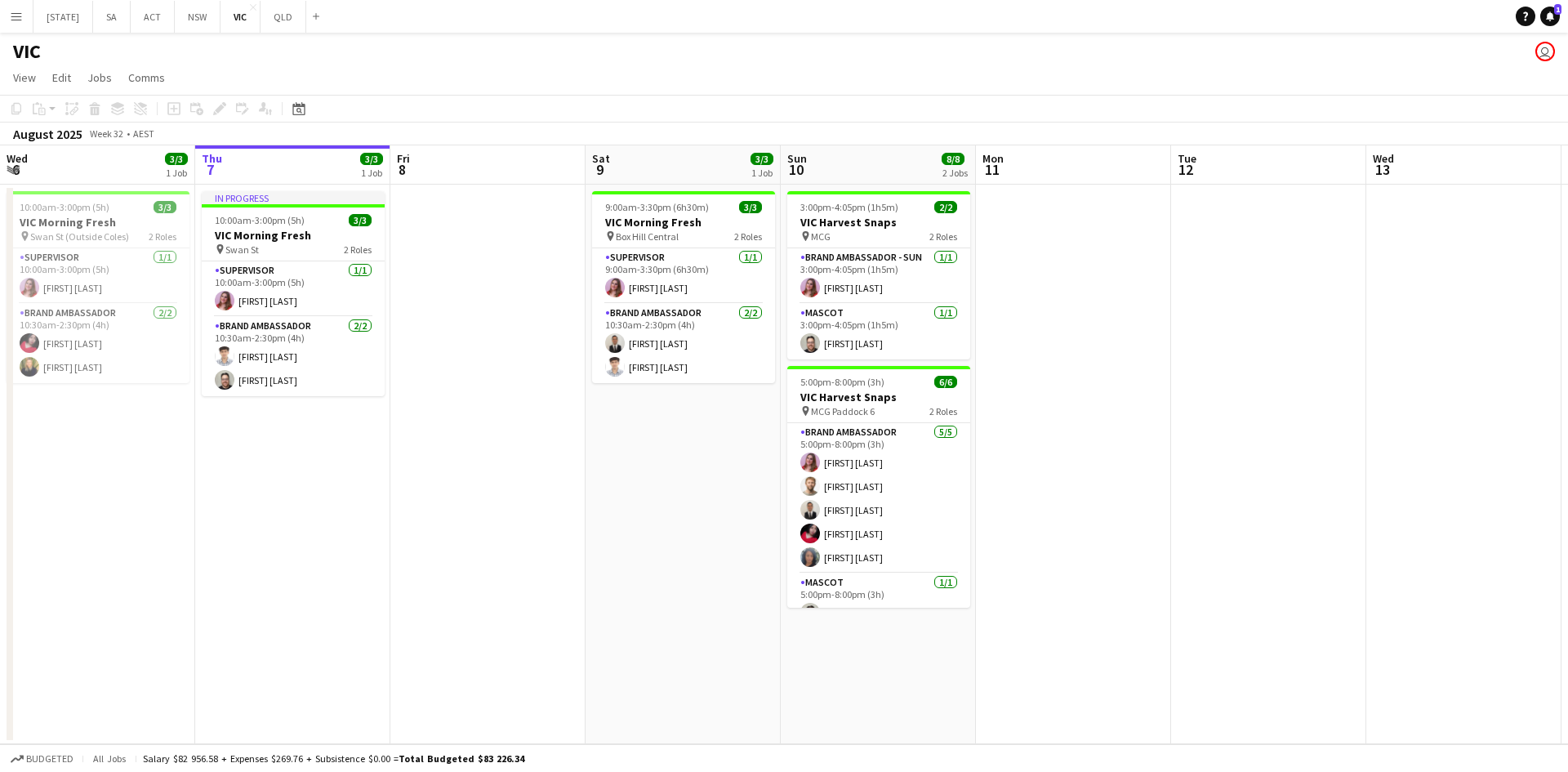 drag, startPoint x: 1094, startPoint y: 259, endPoint x: 1107, endPoint y: 253, distance: 14.317821 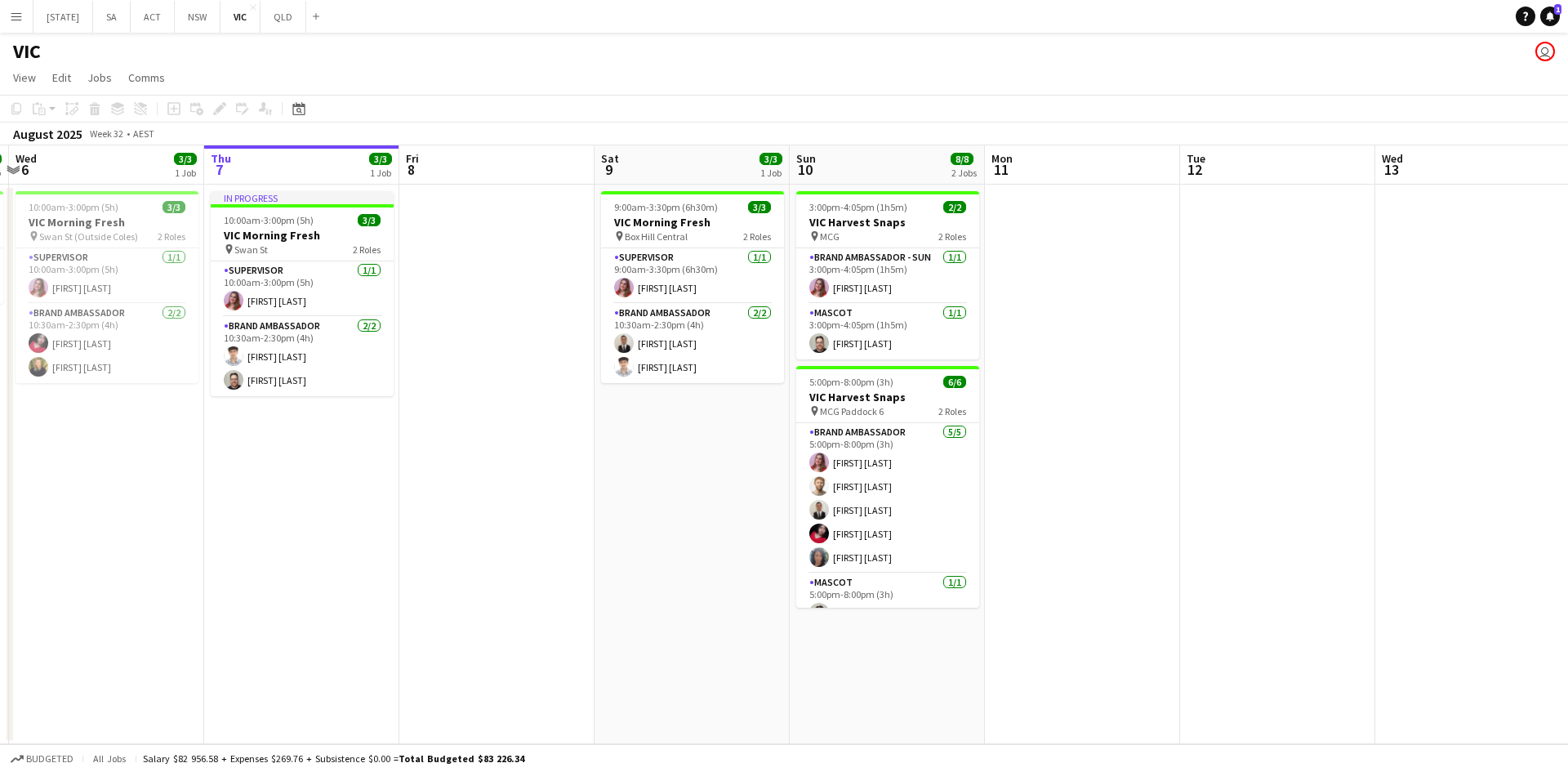 click at bounding box center [1082, 464] 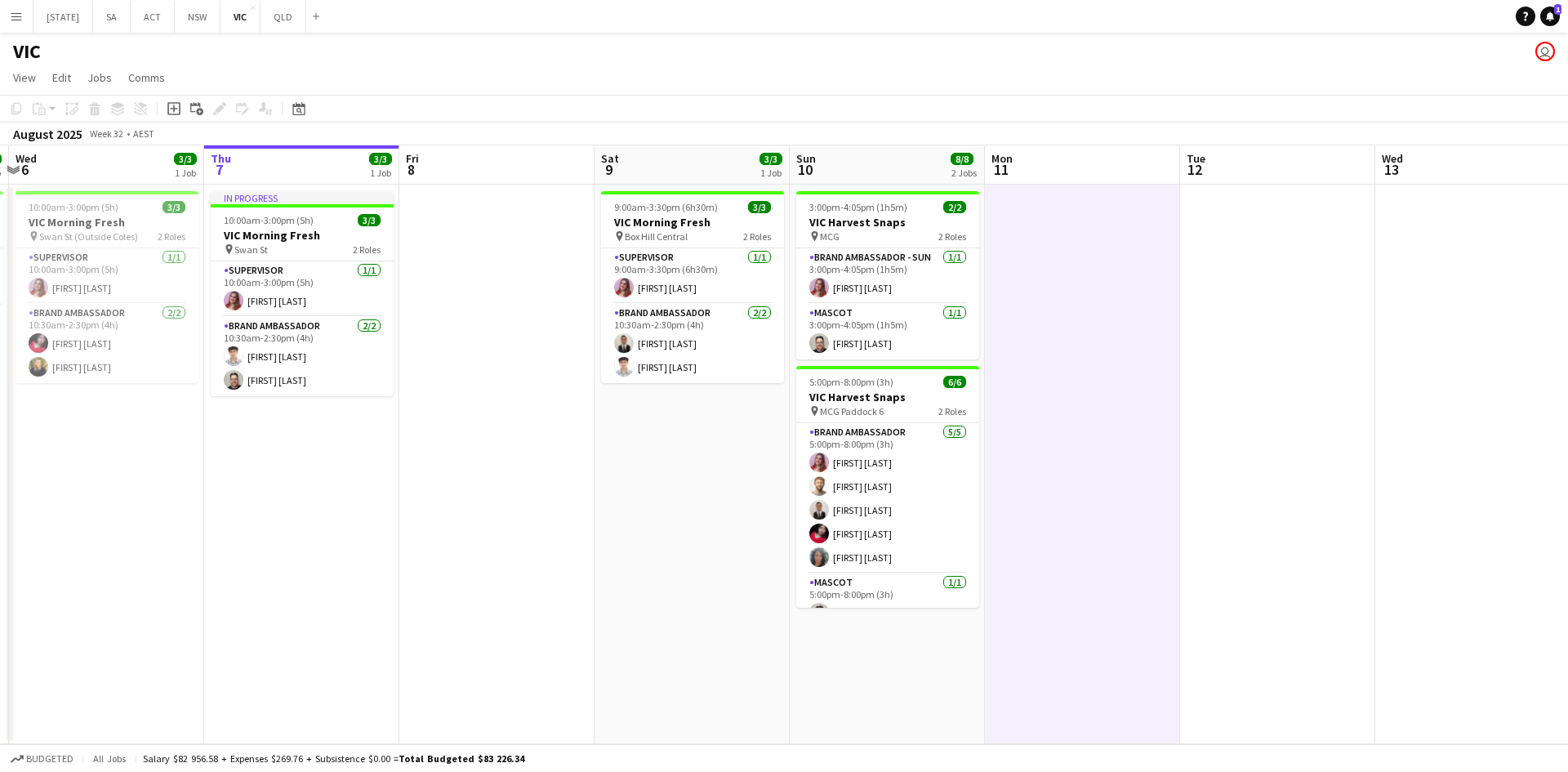 click at bounding box center [1082, 464] 